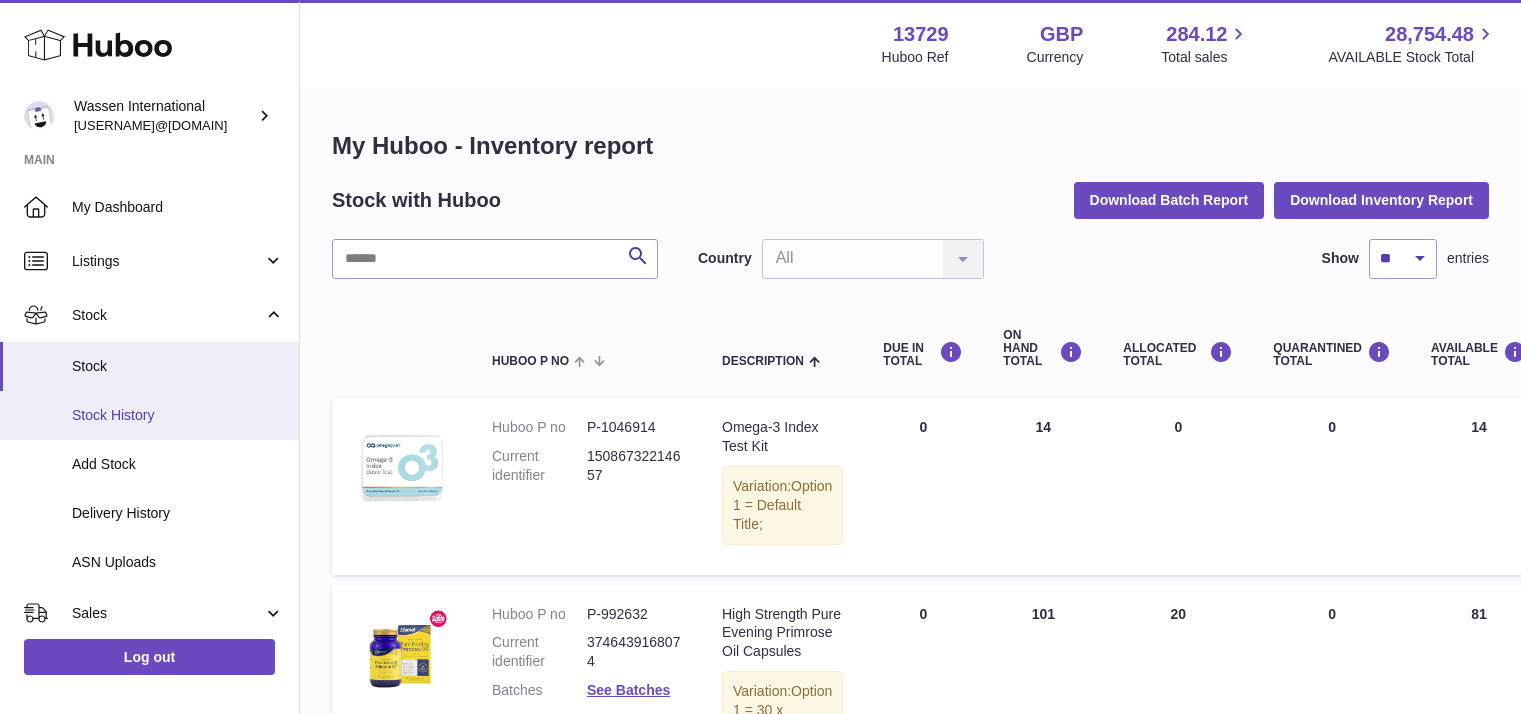 scroll, scrollTop: 335, scrollLeft: 0, axis: vertical 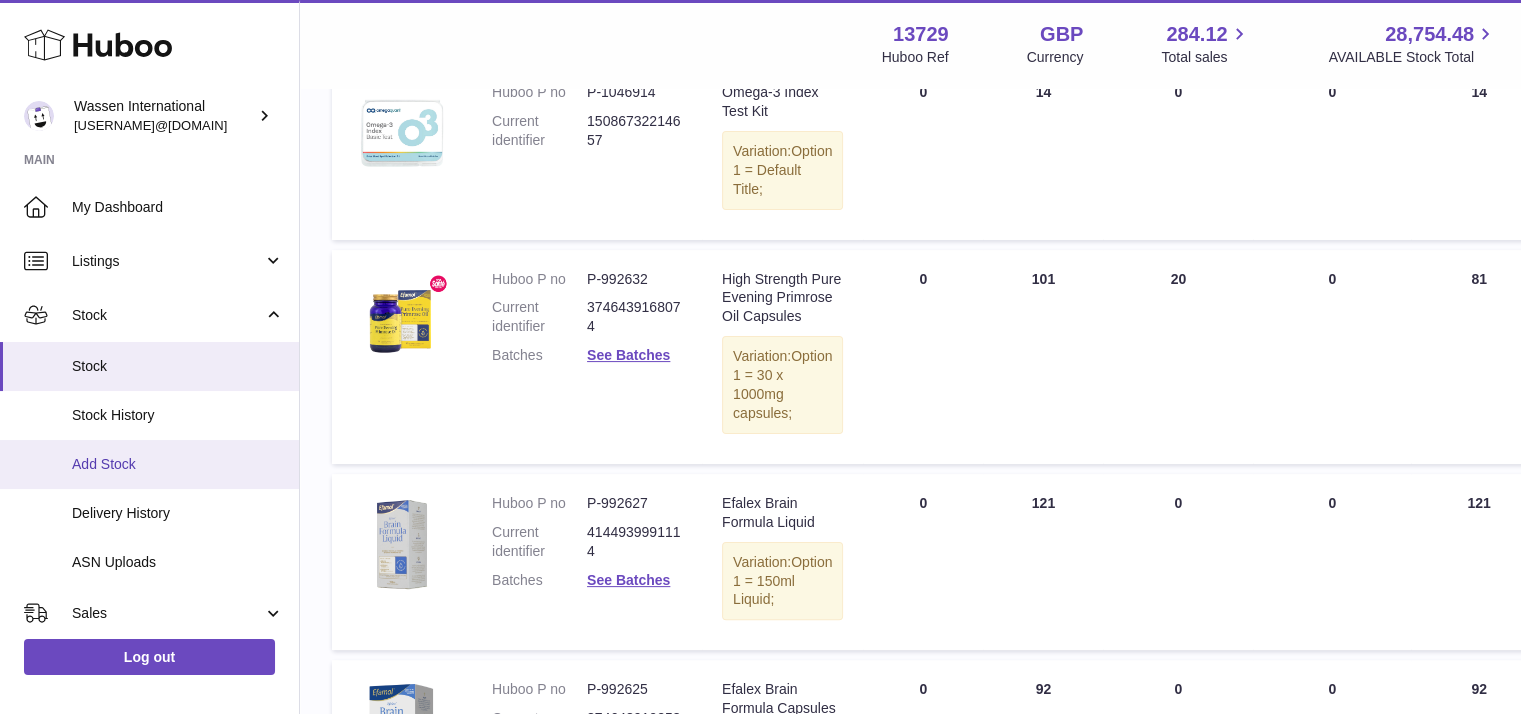 click on "Add Stock" at bounding box center [149, 464] 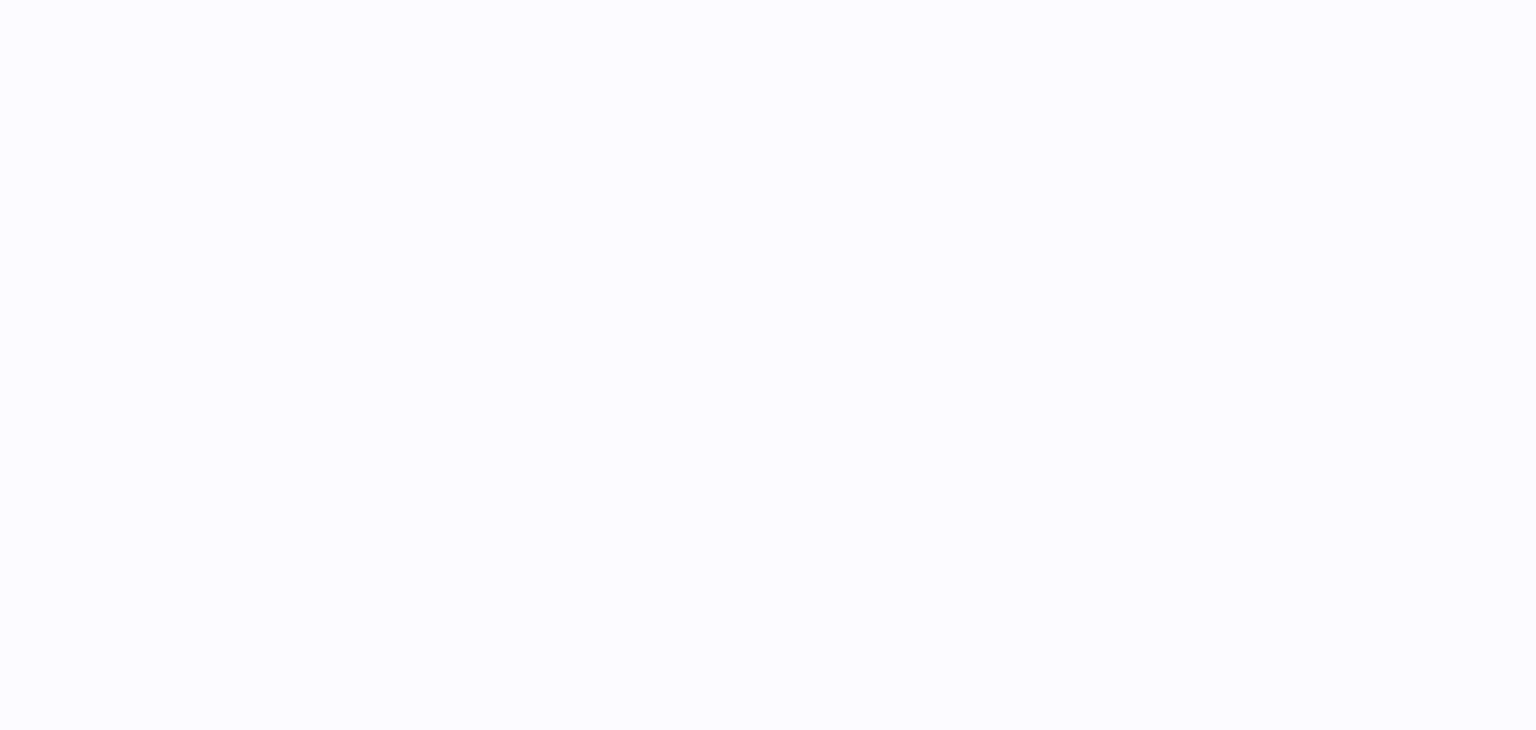 scroll, scrollTop: 0, scrollLeft: 0, axis: both 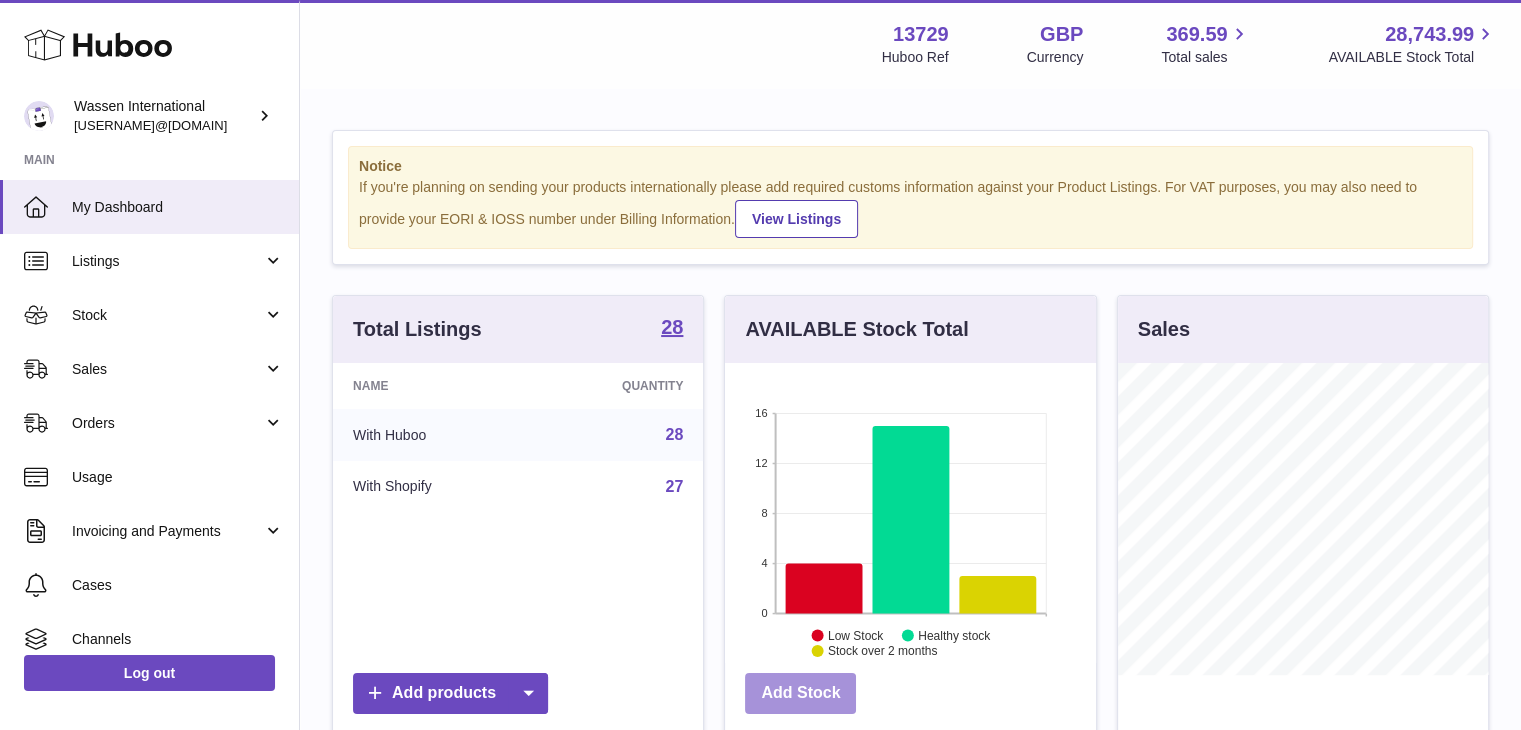click on "Add Stock" at bounding box center (800, 693) 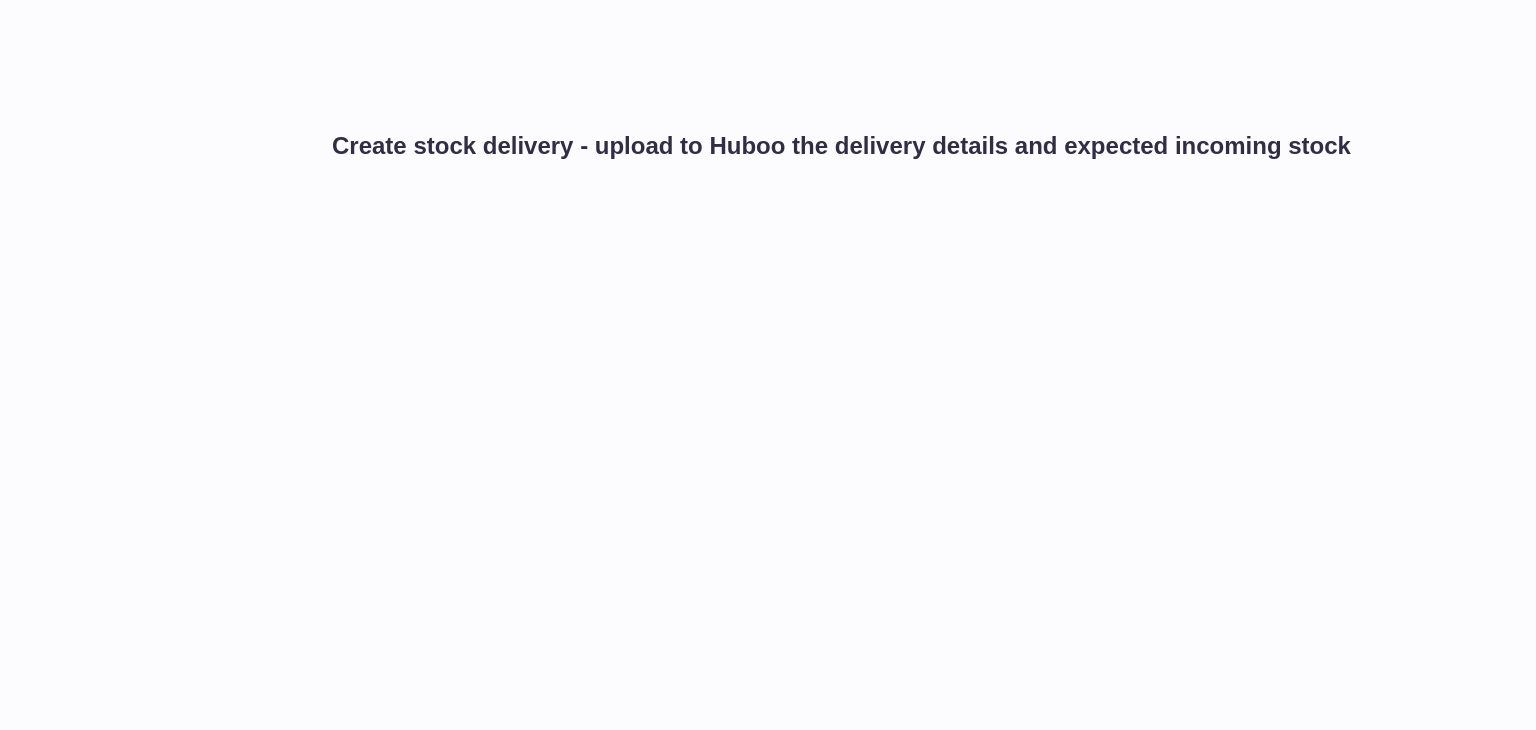 scroll, scrollTop: 0, scrollLeft: 0, axis: both 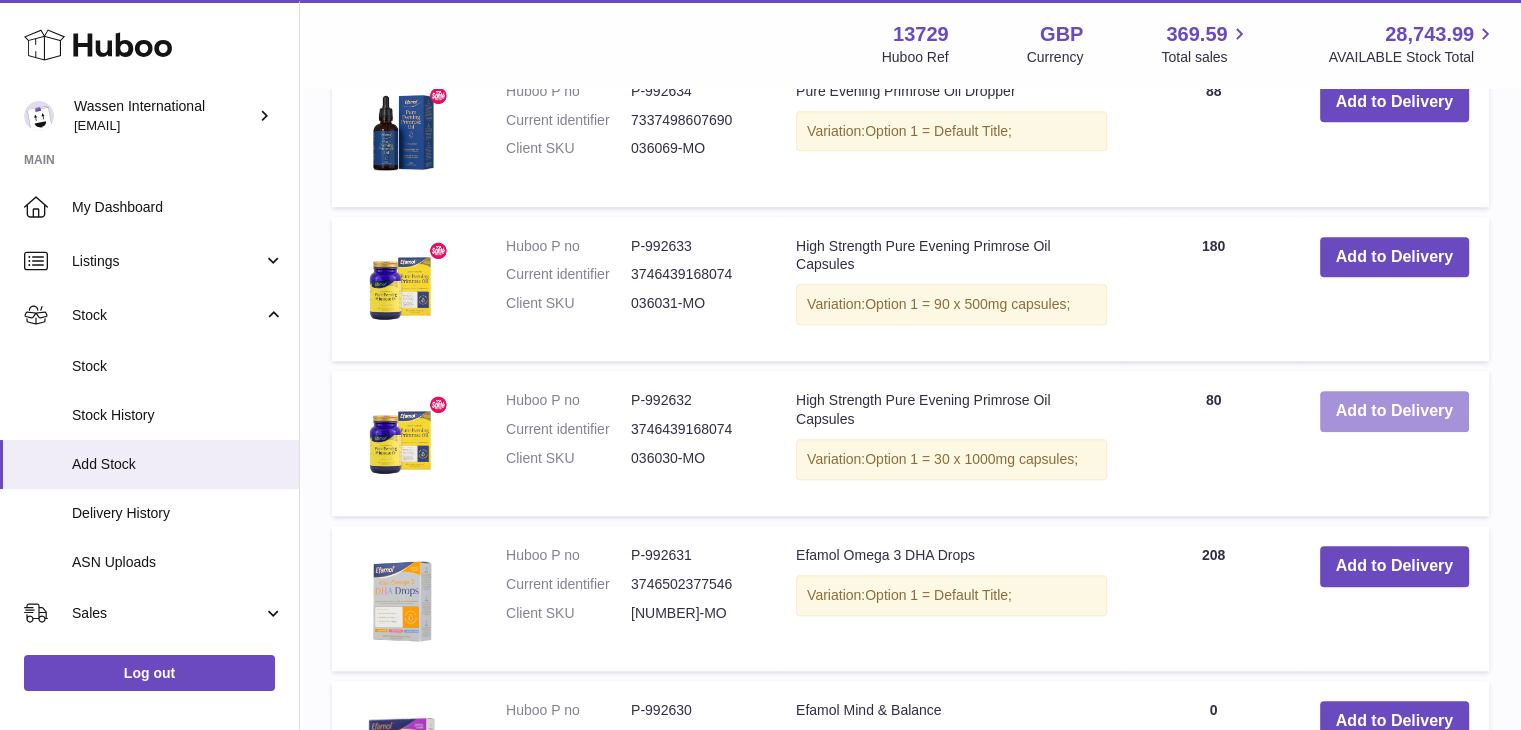 click on "Add to Delivery" at bounding box center (1394, 411) 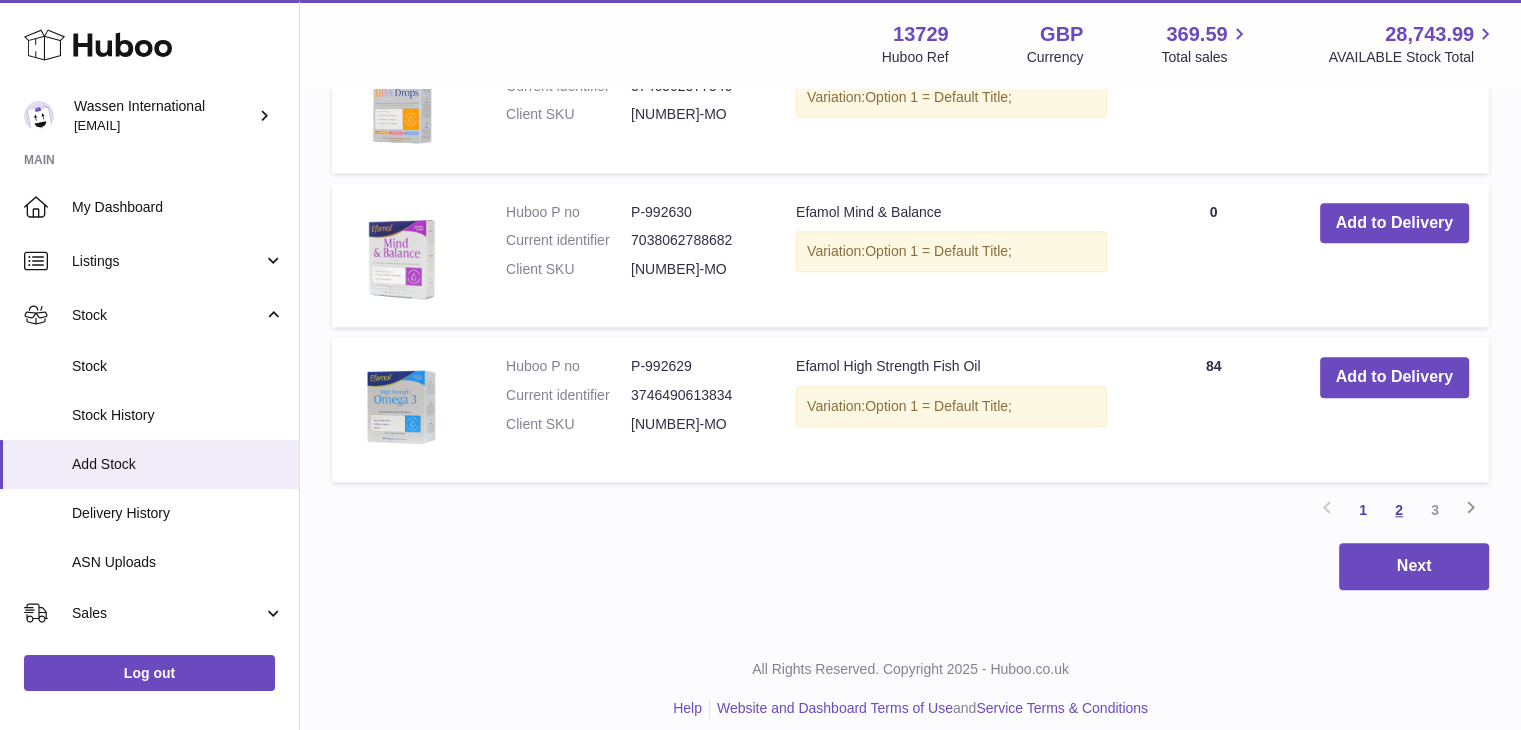 click on "2" at bounding box center [1399, 510] 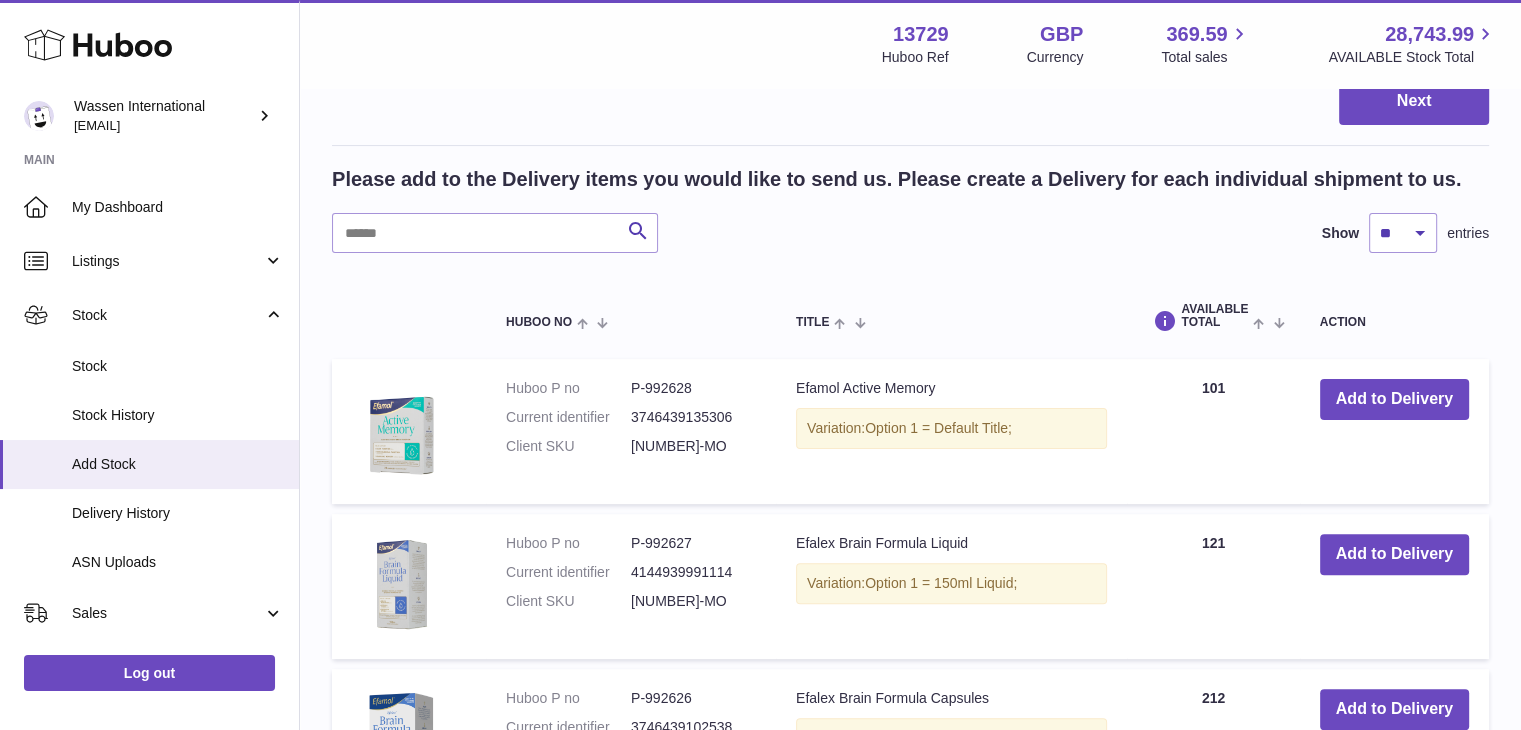 scroll, scrollTop: 590, scrollLeft: 0, axis: vertical 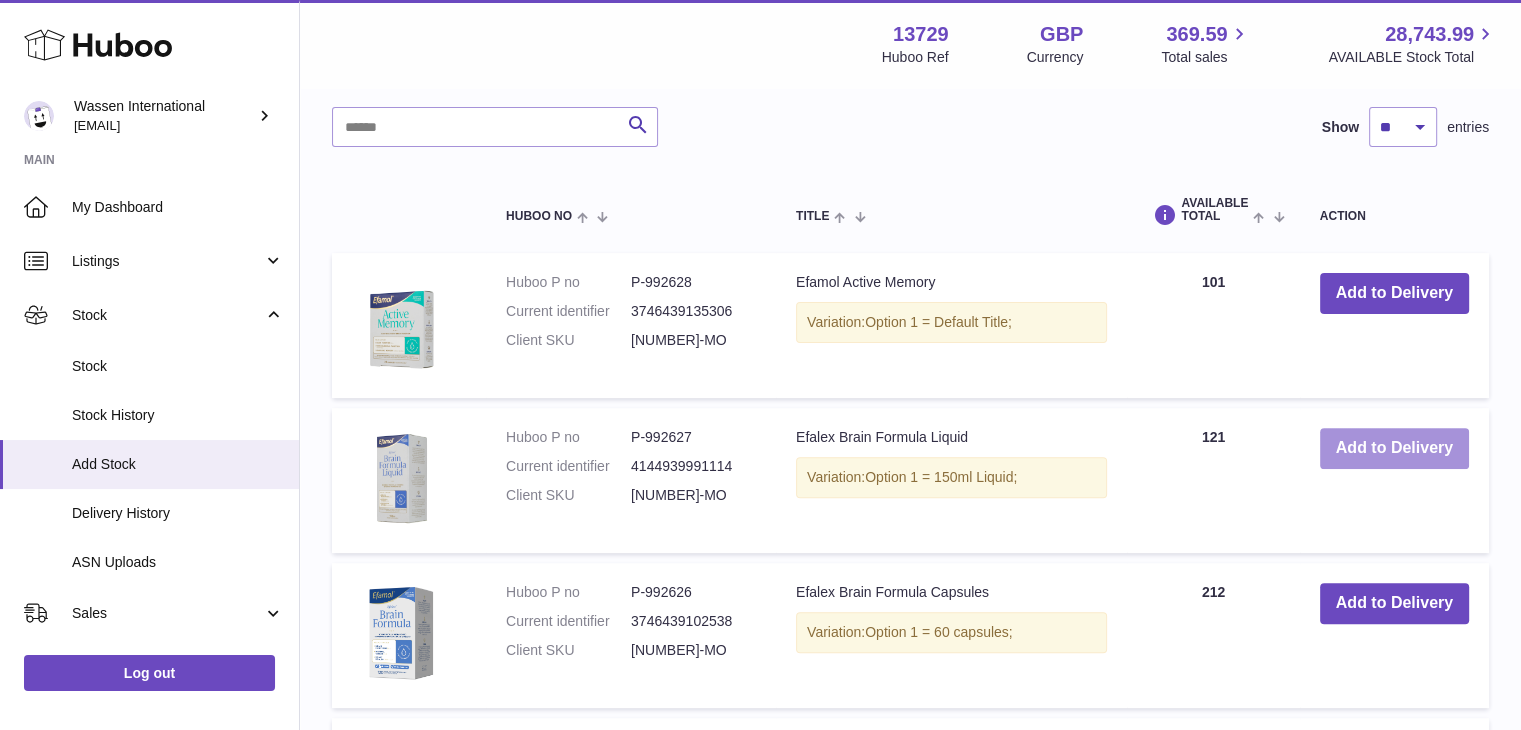 click on "Add to Delivery" at bounding box center (1394, 448) 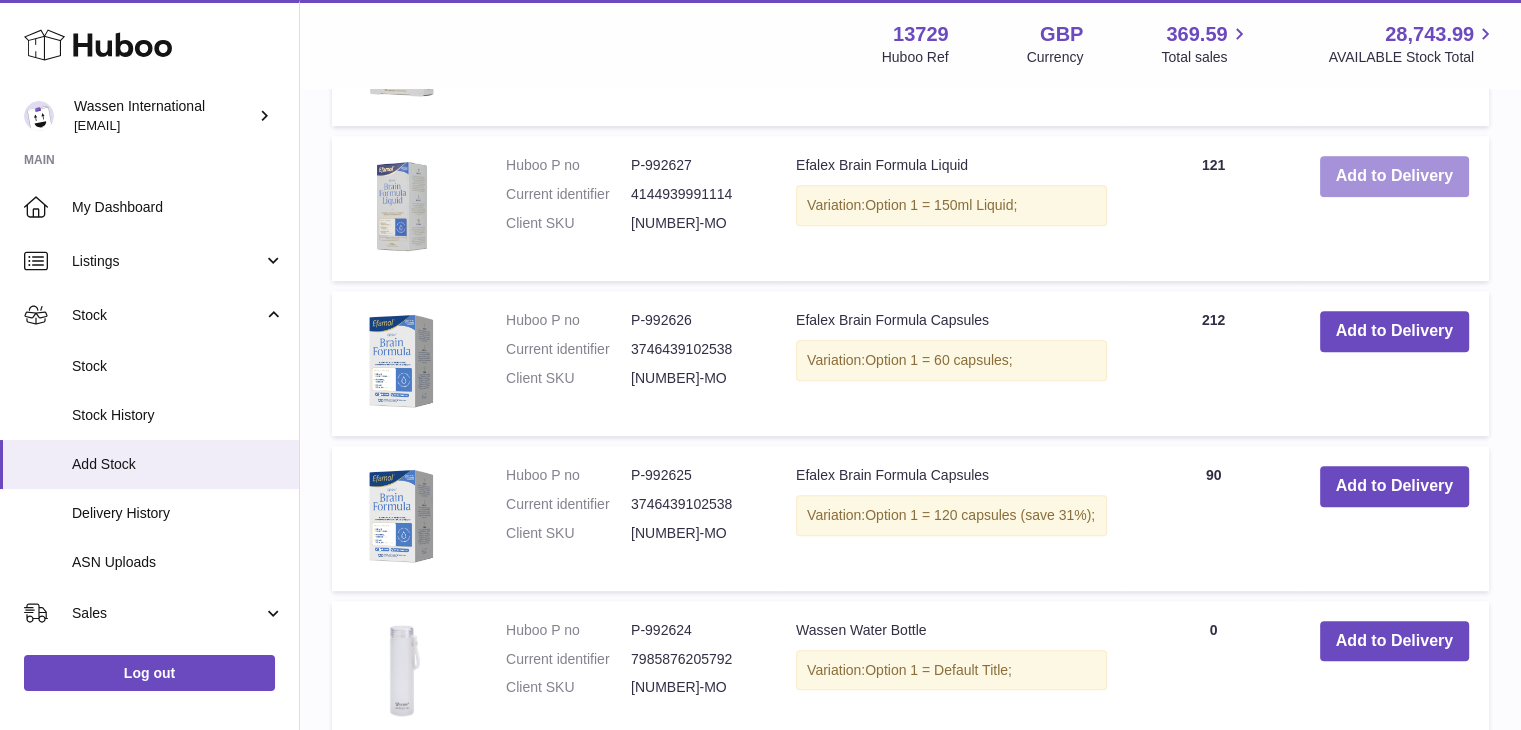 scroll, scrollTop: 1052, scrollLeft: 0, axis: vertical 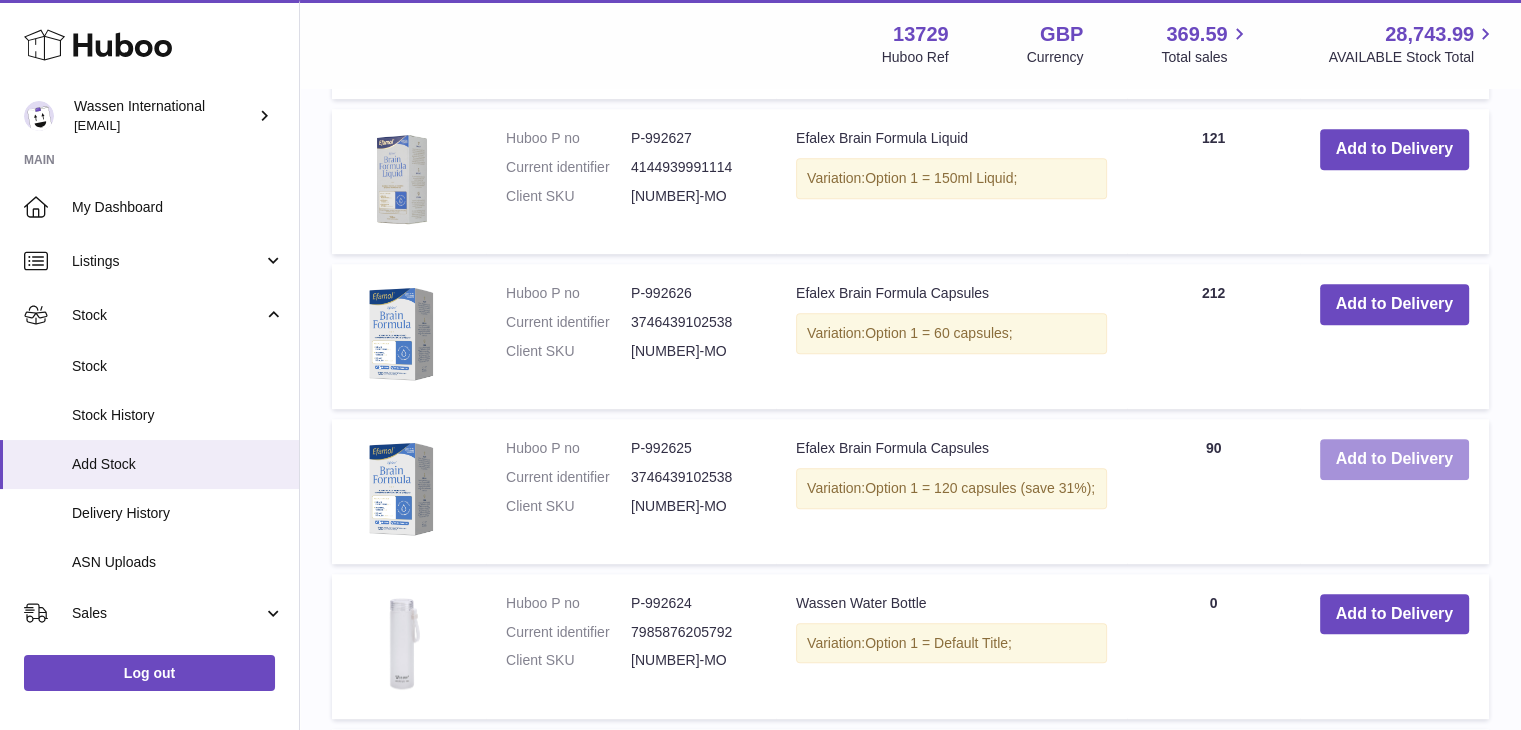 click on "Add to Delivery" at bounding box center [1394, 459] 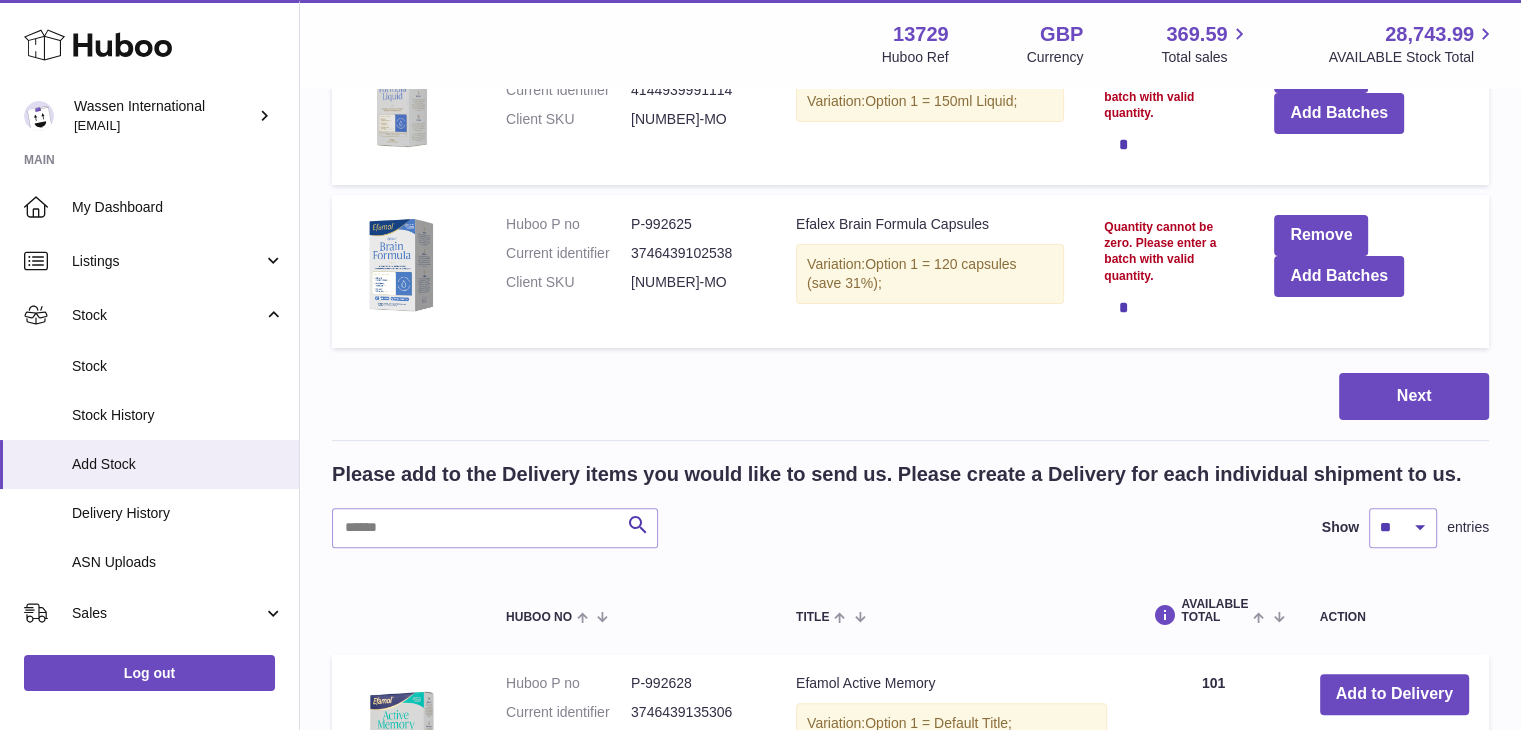 scroll, scrollTop: 0, scrollLeft: 0, axis: both 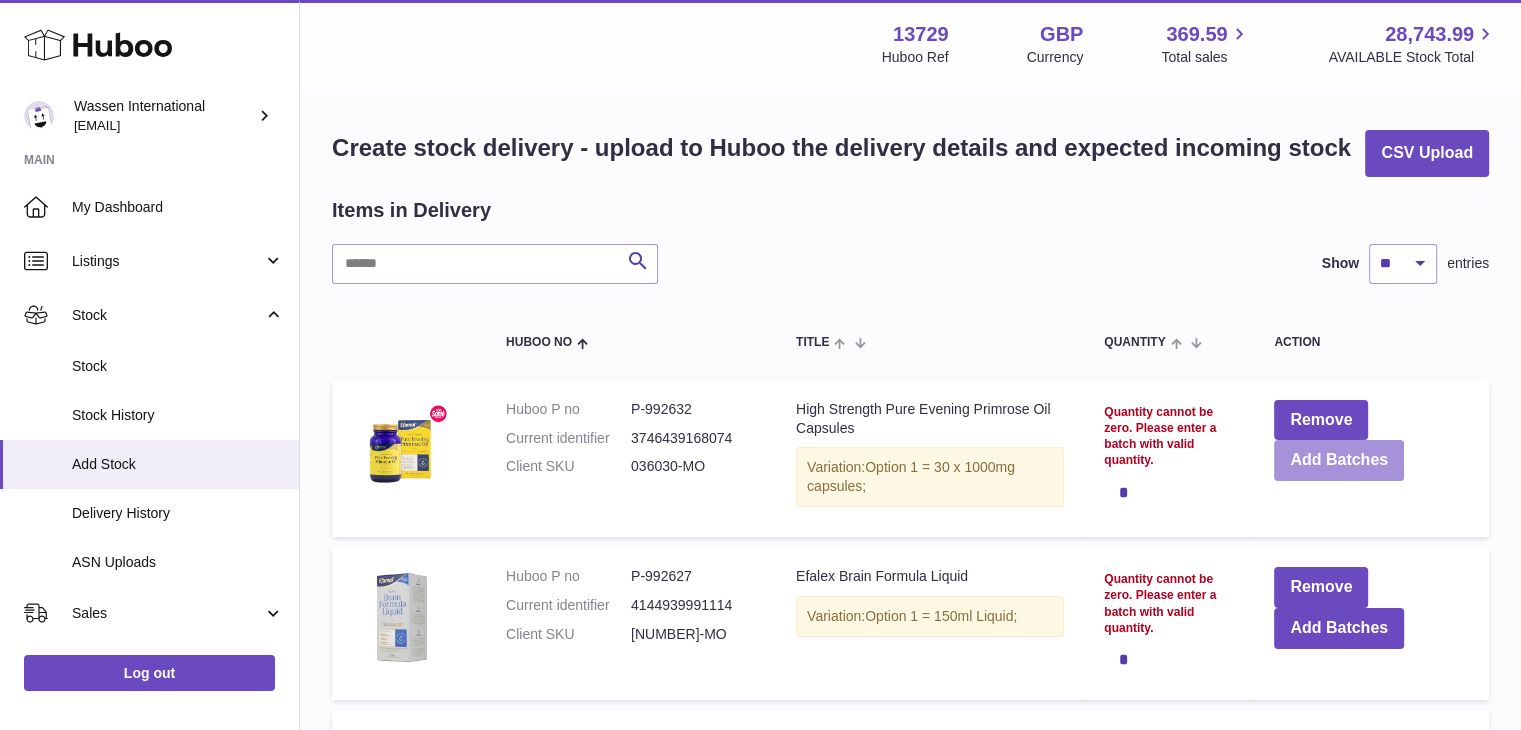 click on "Add Batches" at bounding box center (1339, 460) 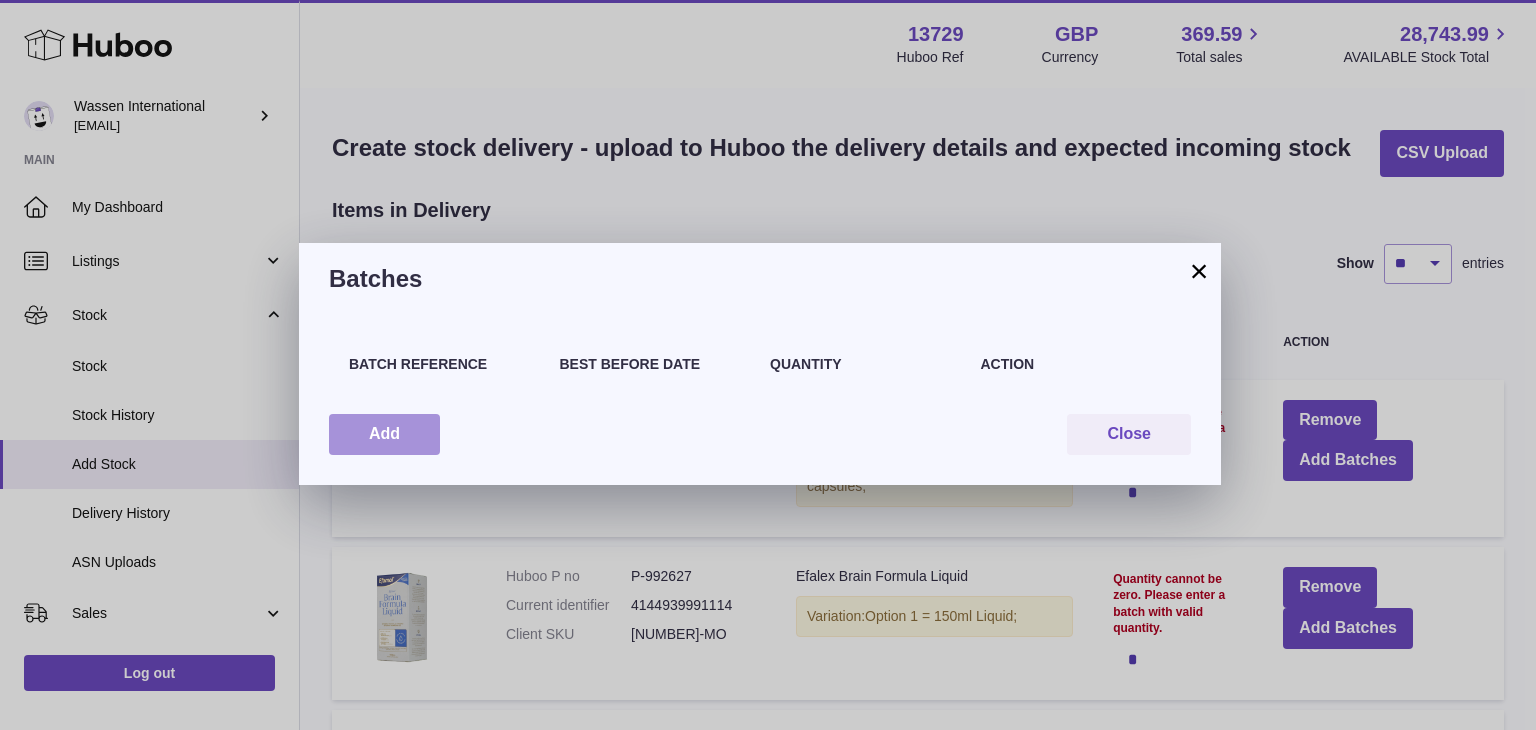 click on "Add" at bounding box center (384, 434) 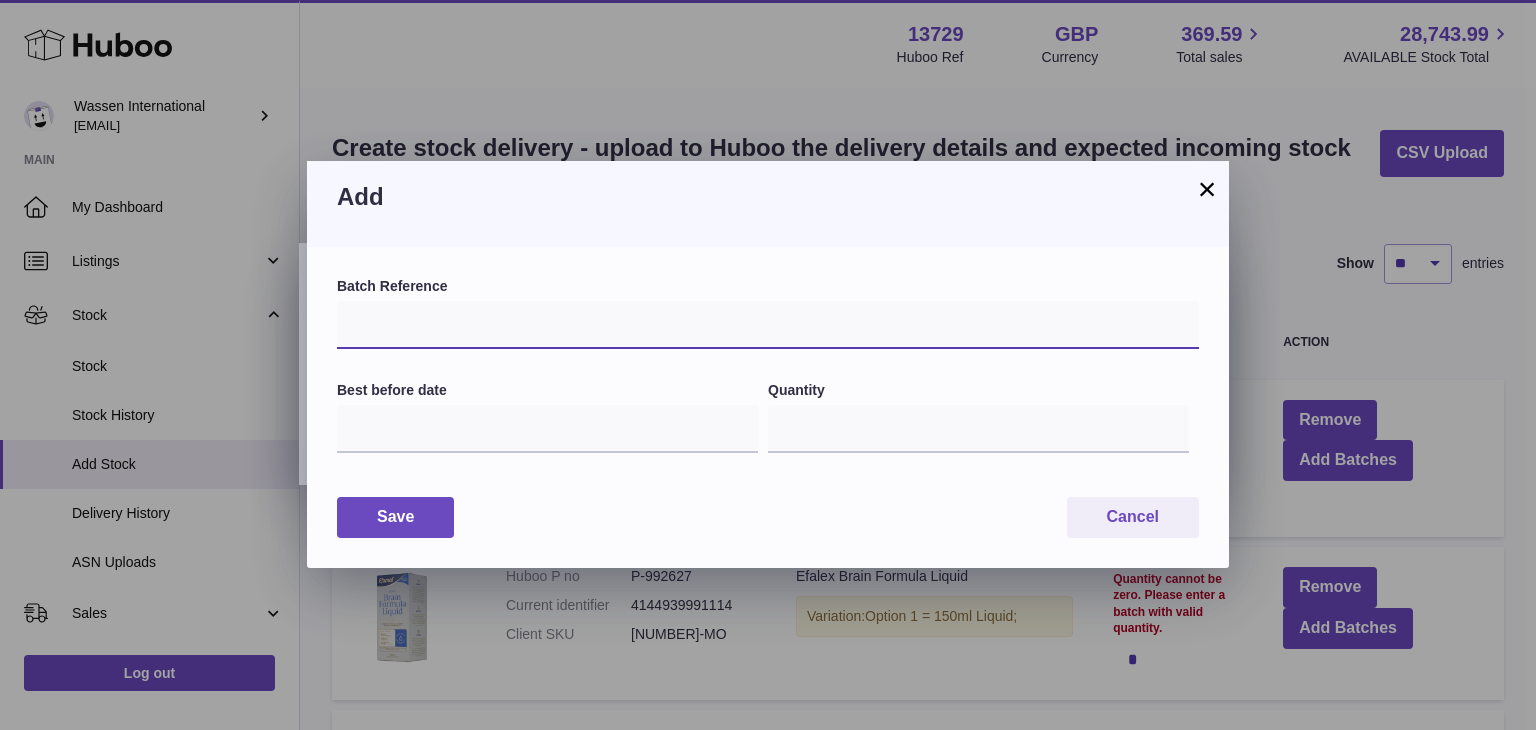 click at bounding box center (768, 325) 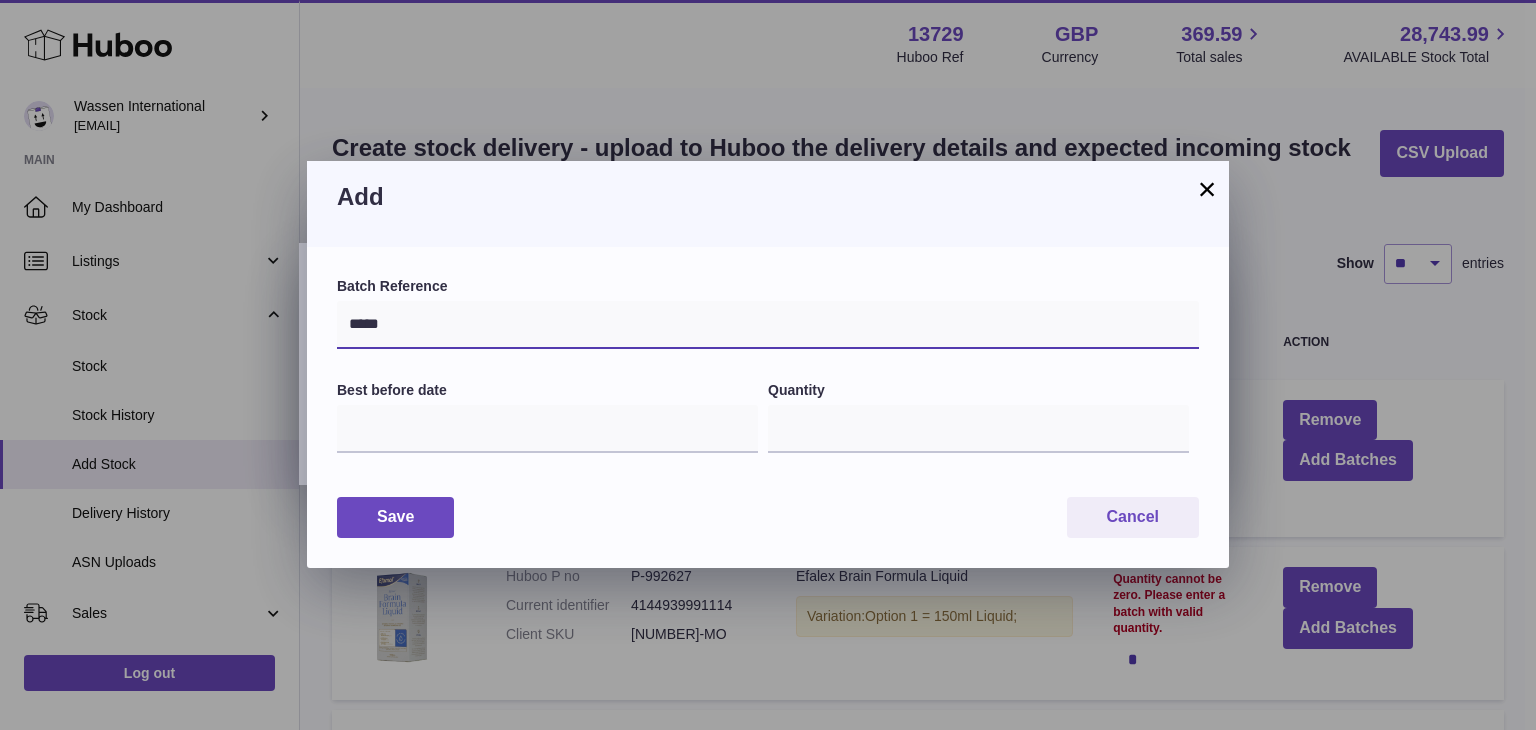 type on "*****" 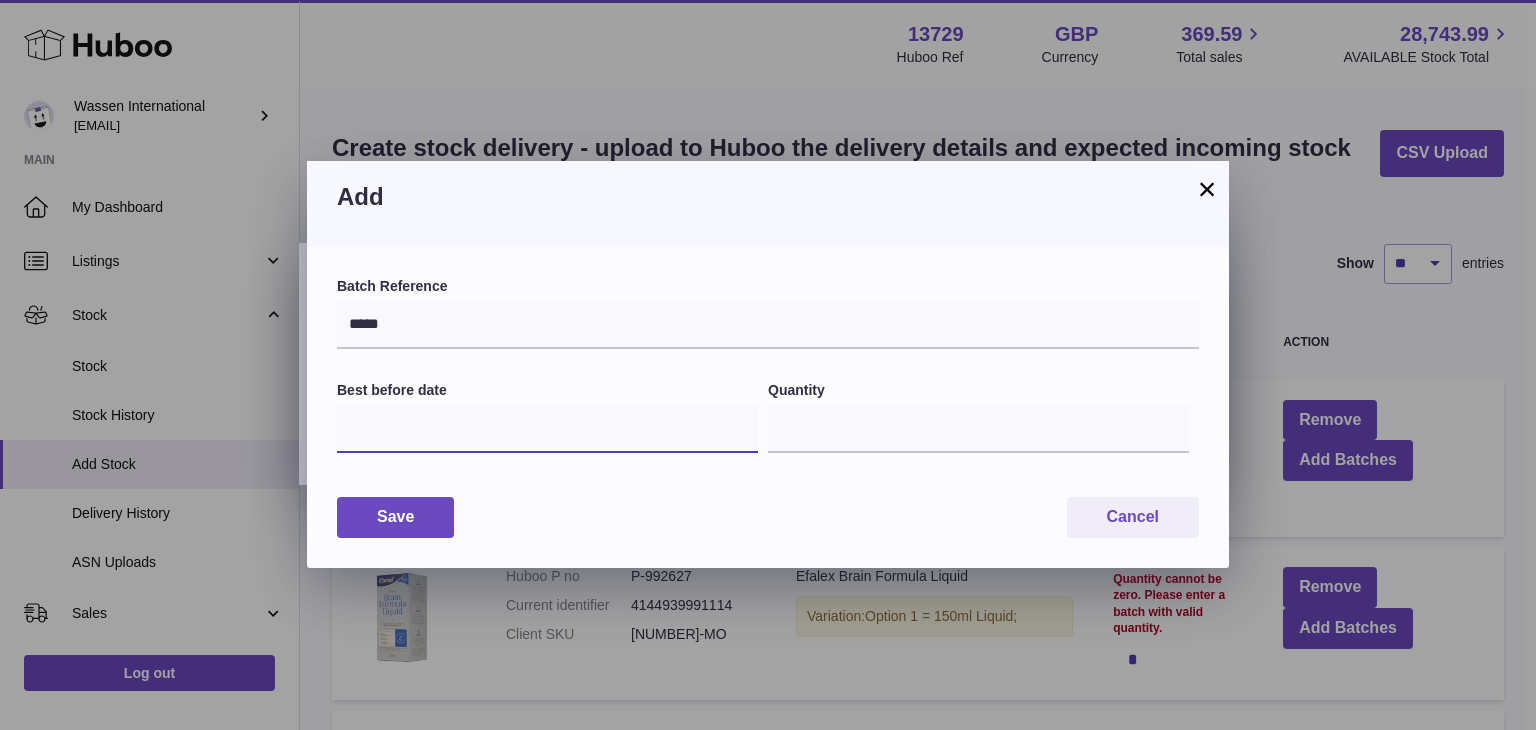 click at bounding box center [547, 429] 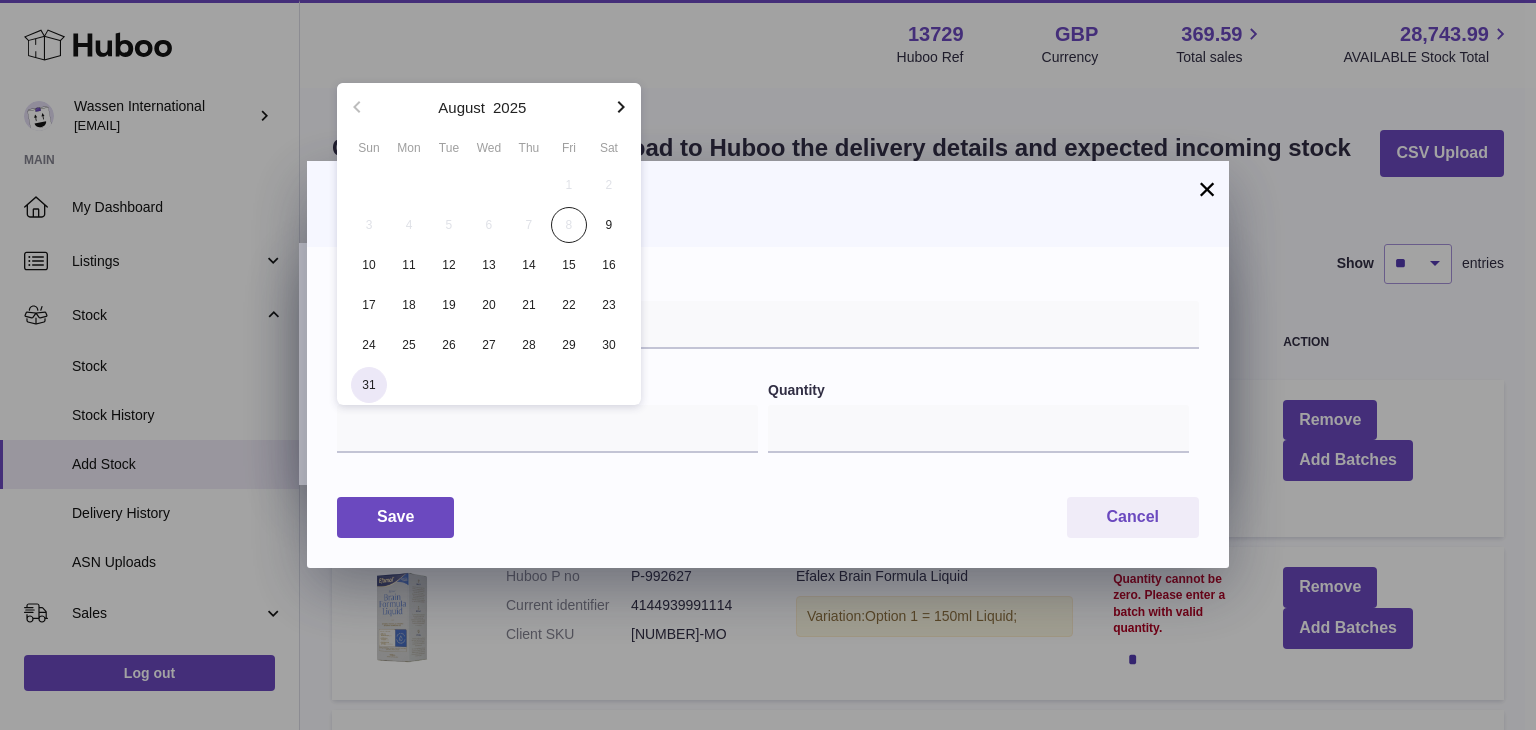 click on "31" at bounding box center (369, 385) 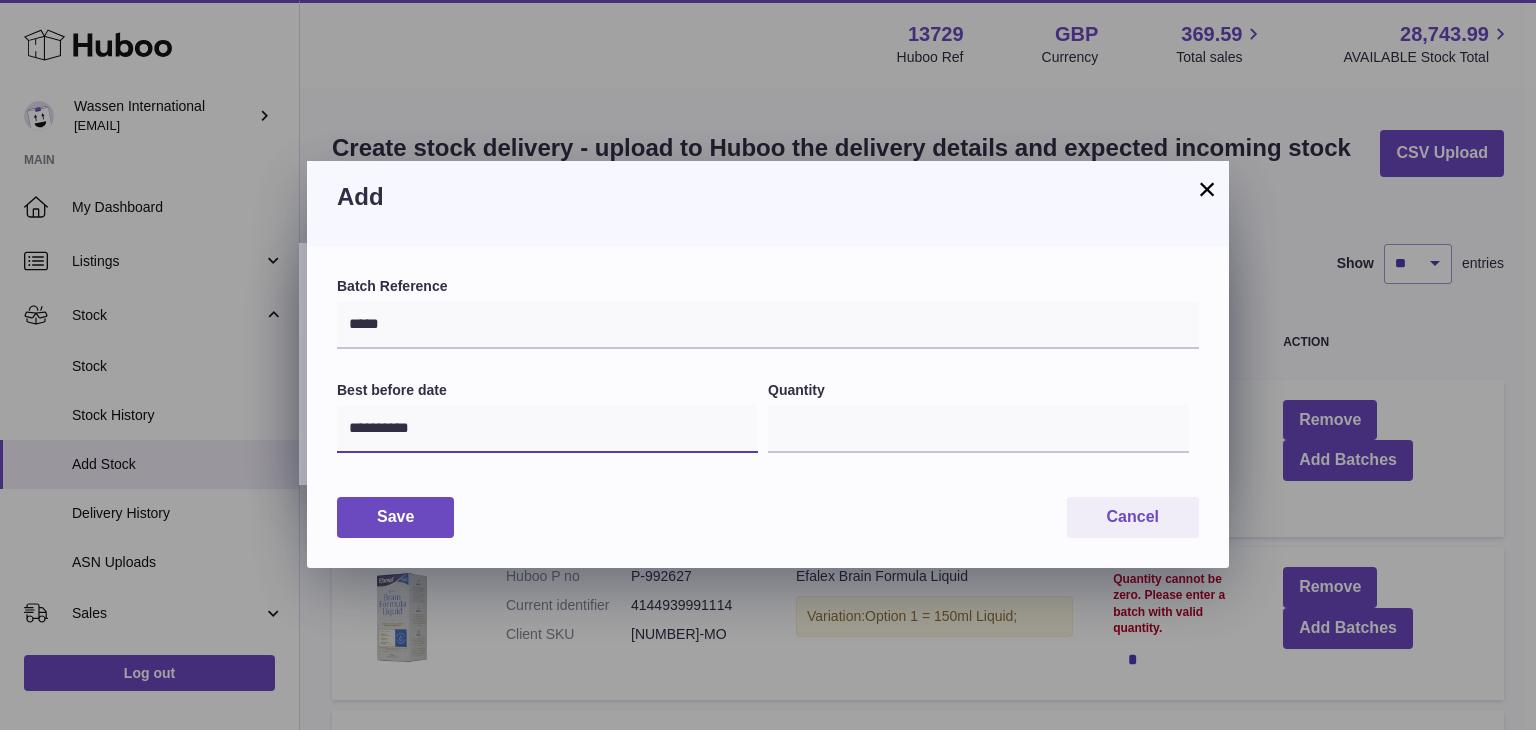 click on "**********" at bounding box center [547, 429] 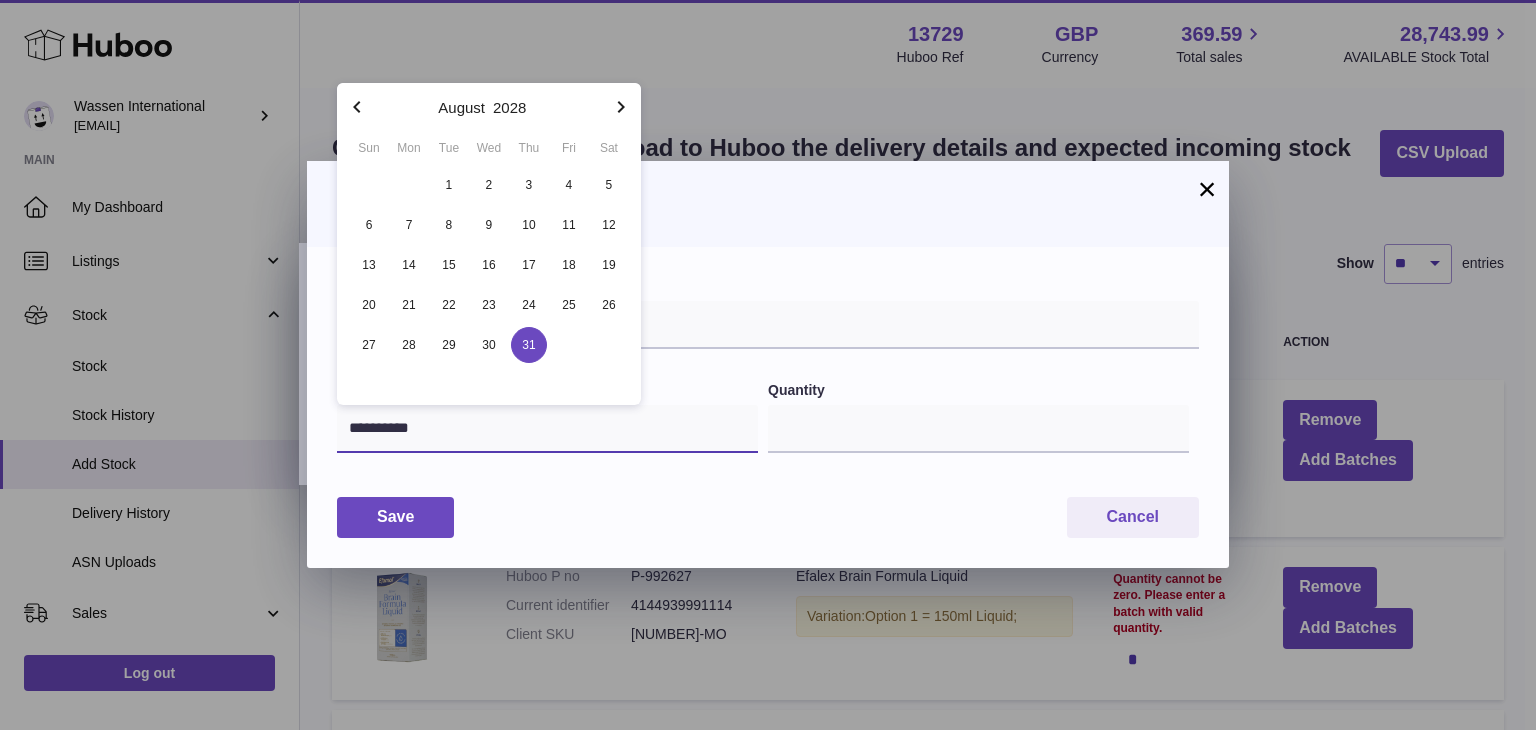 click on "**********" at bounding box center (547, 429) 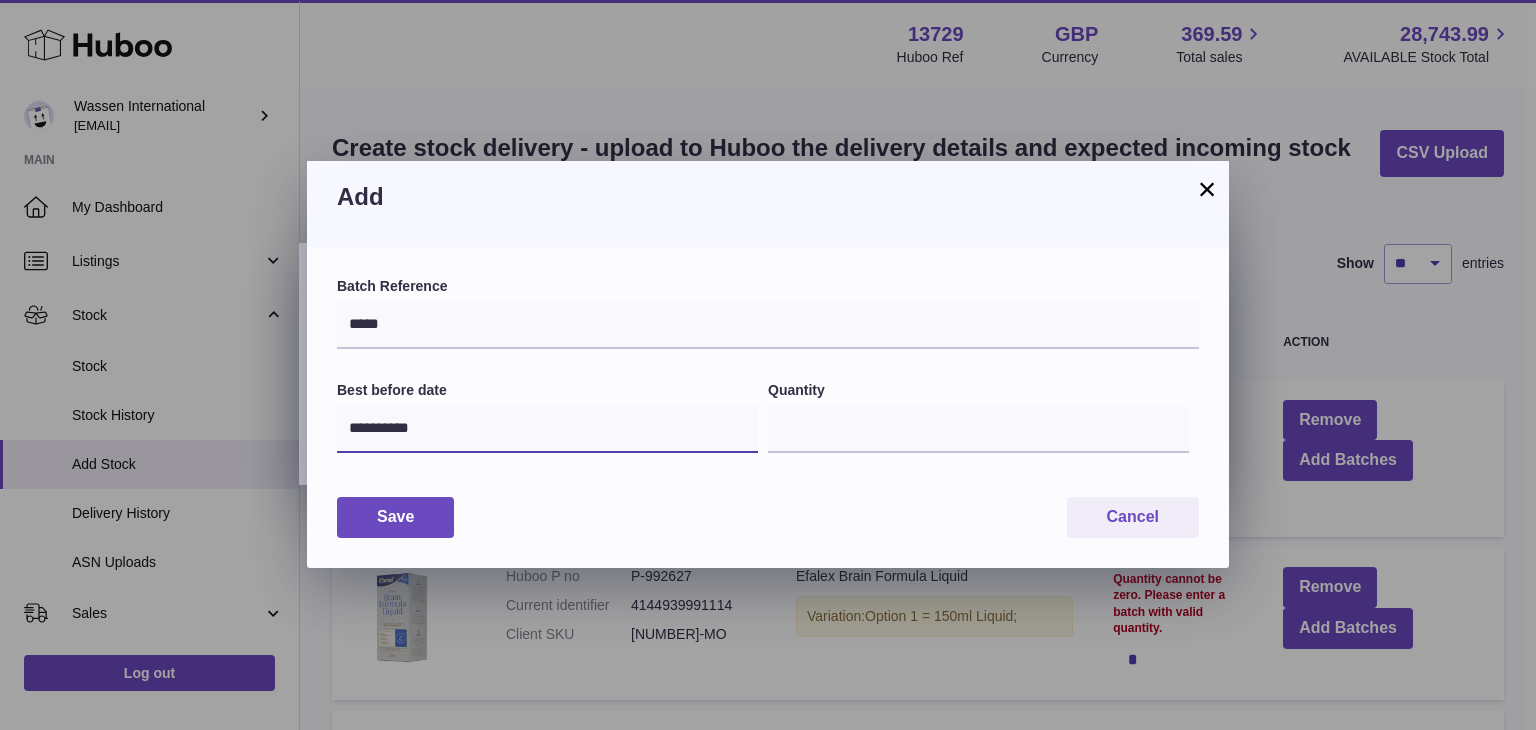 type on "**********" 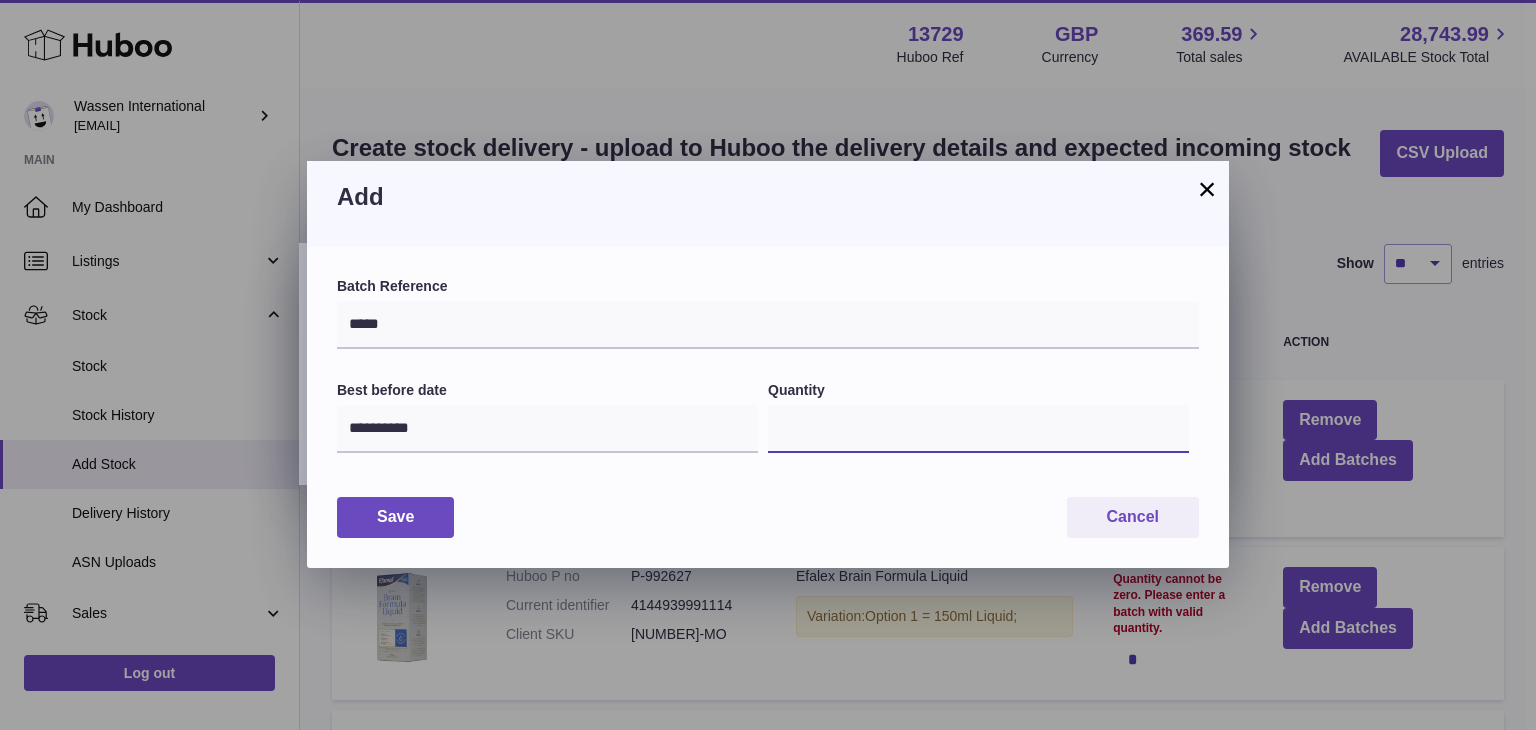 drag, startPoint x: 834, startPoint y: 433, endPoint x: 760, endPoint y: 441, distance: 74.431175 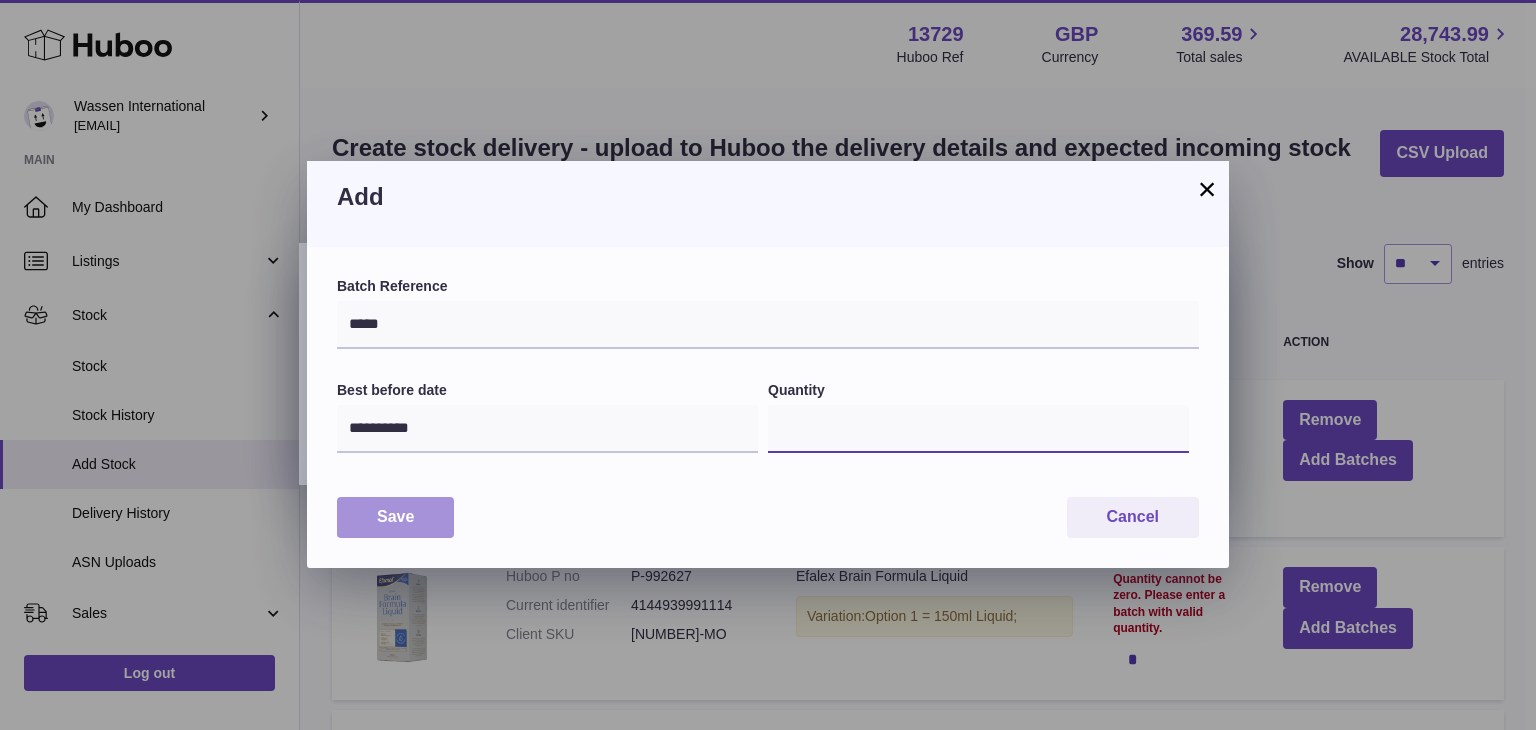 type on "**" 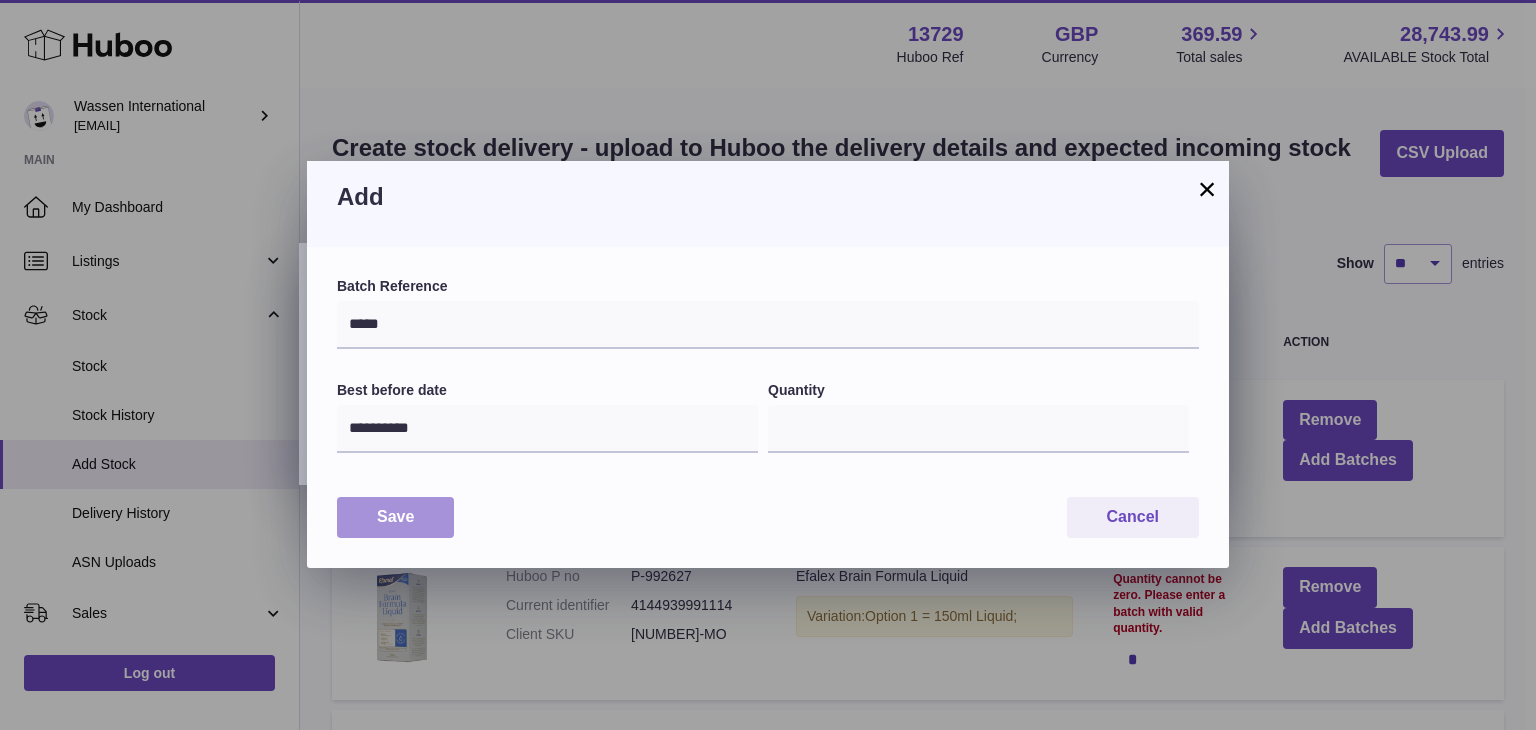 click on "Save" at bounding box center (395, 517) 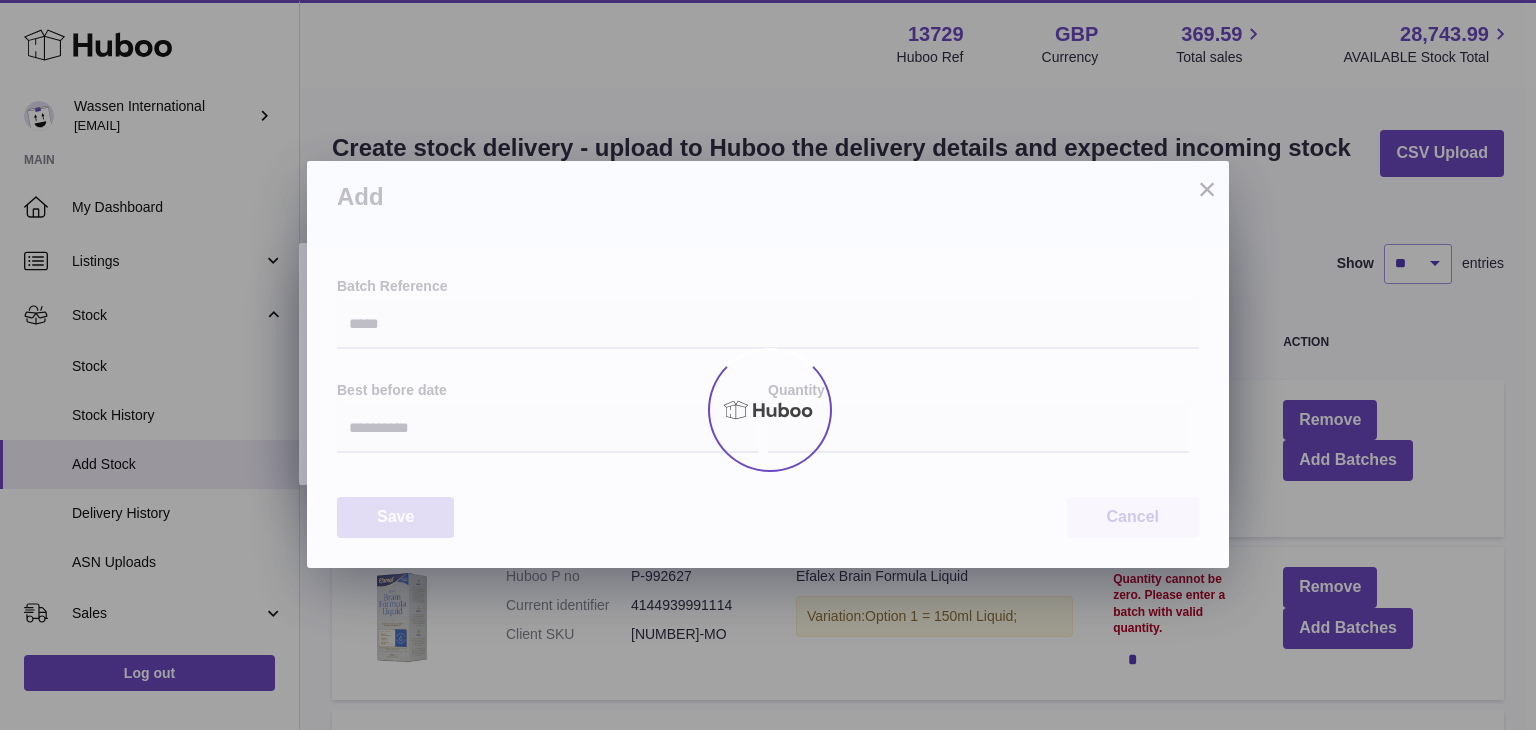 type on "**" 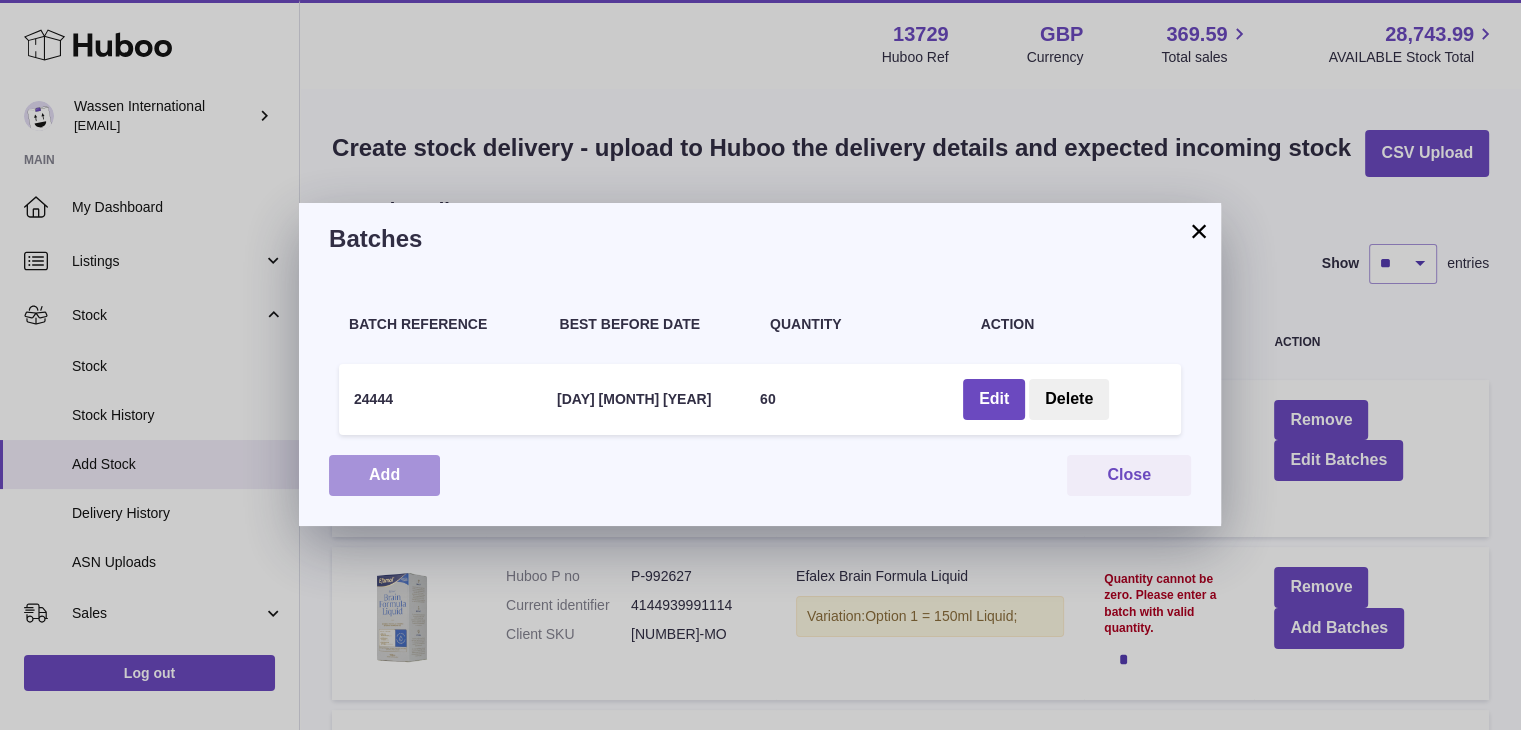 click on "Add" at bounding box center (384, 475) 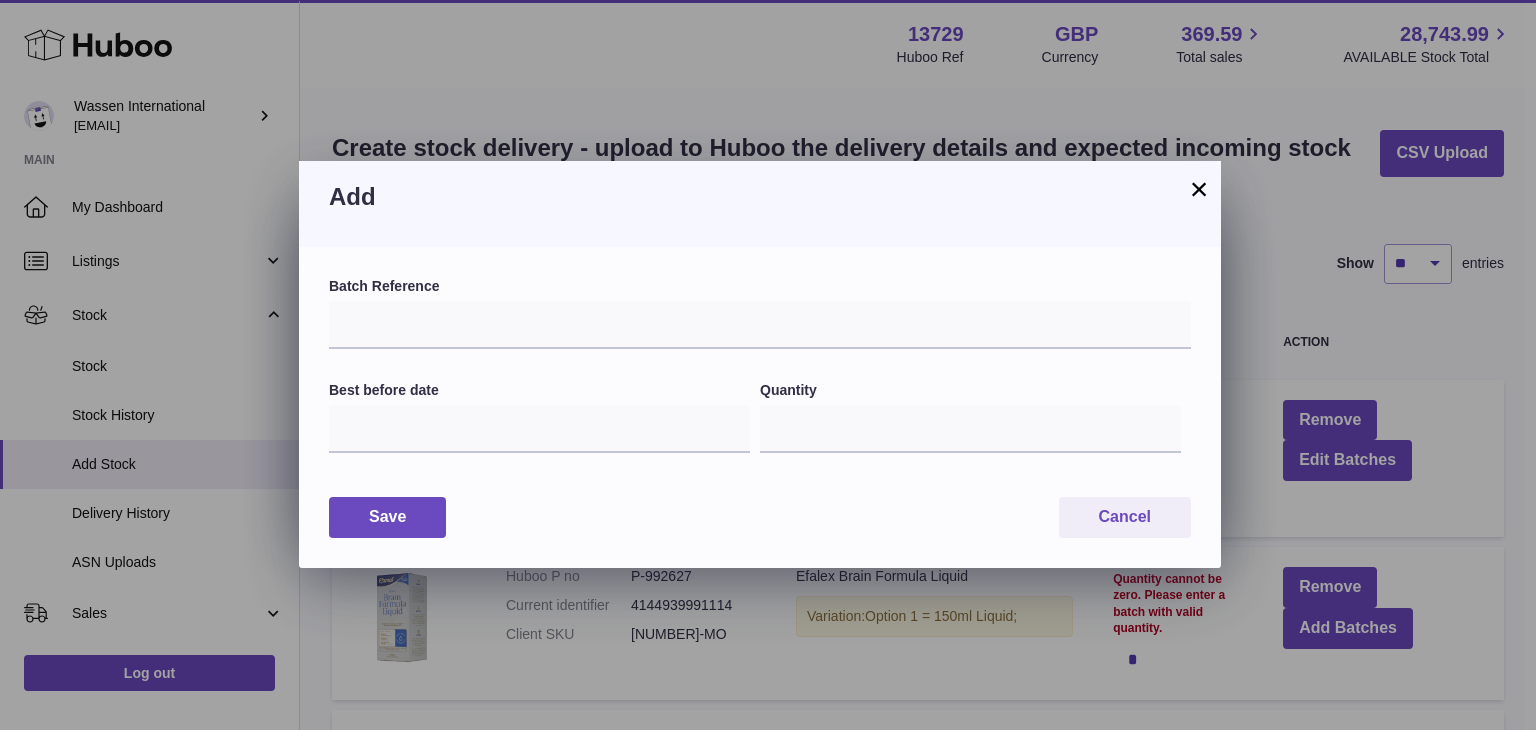 click on "×" at bounding box center [1199, 189] 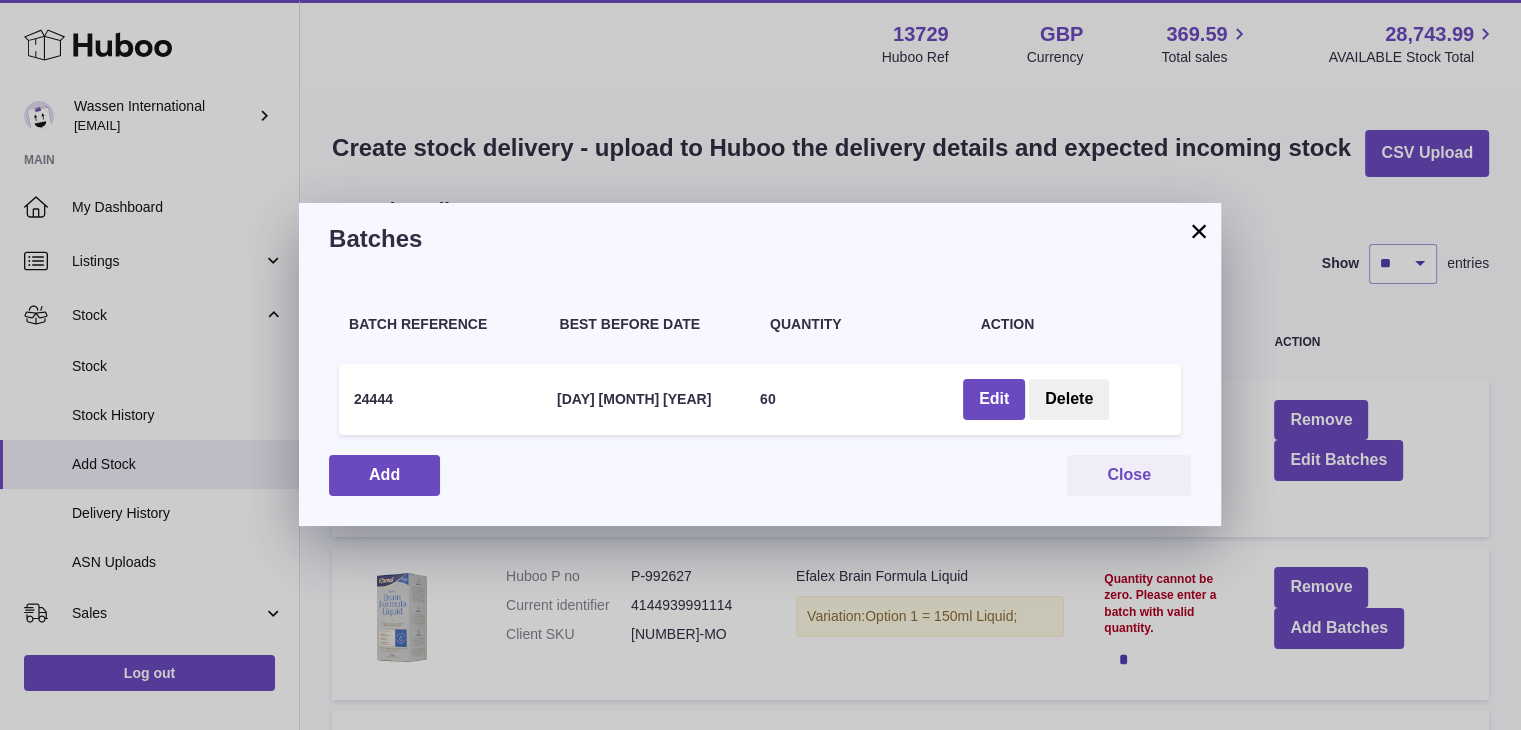 click on "×" at bounding box center (1199, 231) 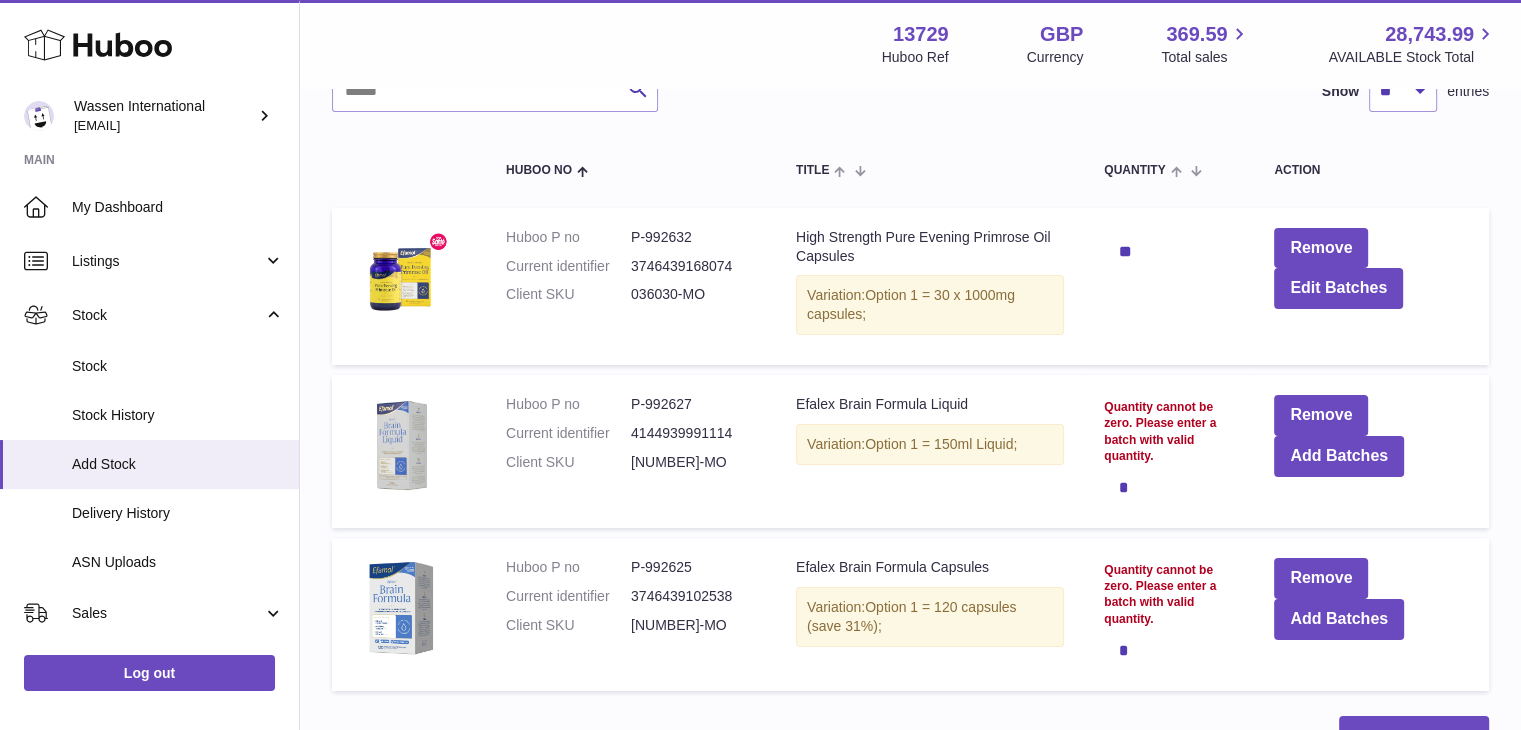 scroll, scrollTop: 200, scrollLeft: 0, axis: vertical 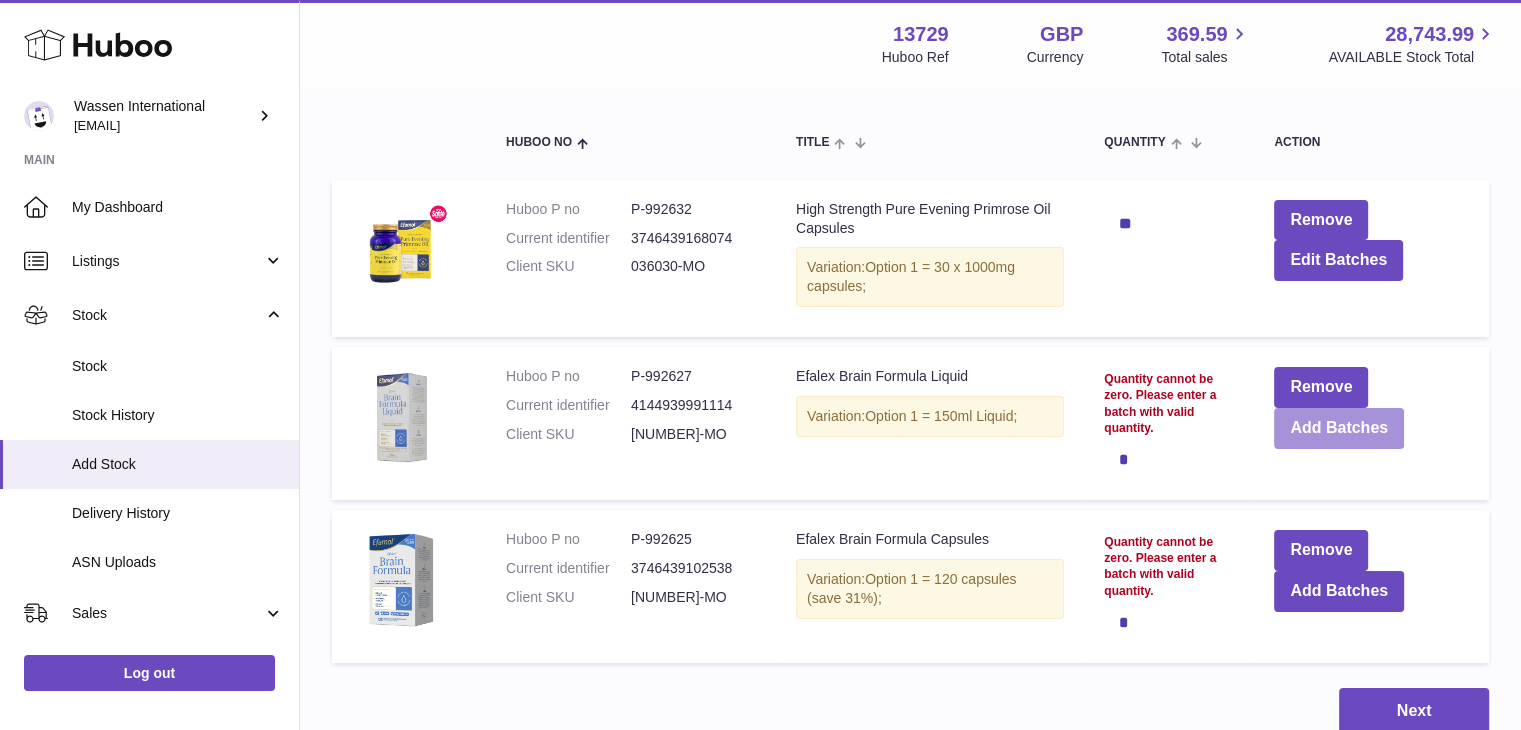 click on "Add Batches" at bounding box center [1339, 428] 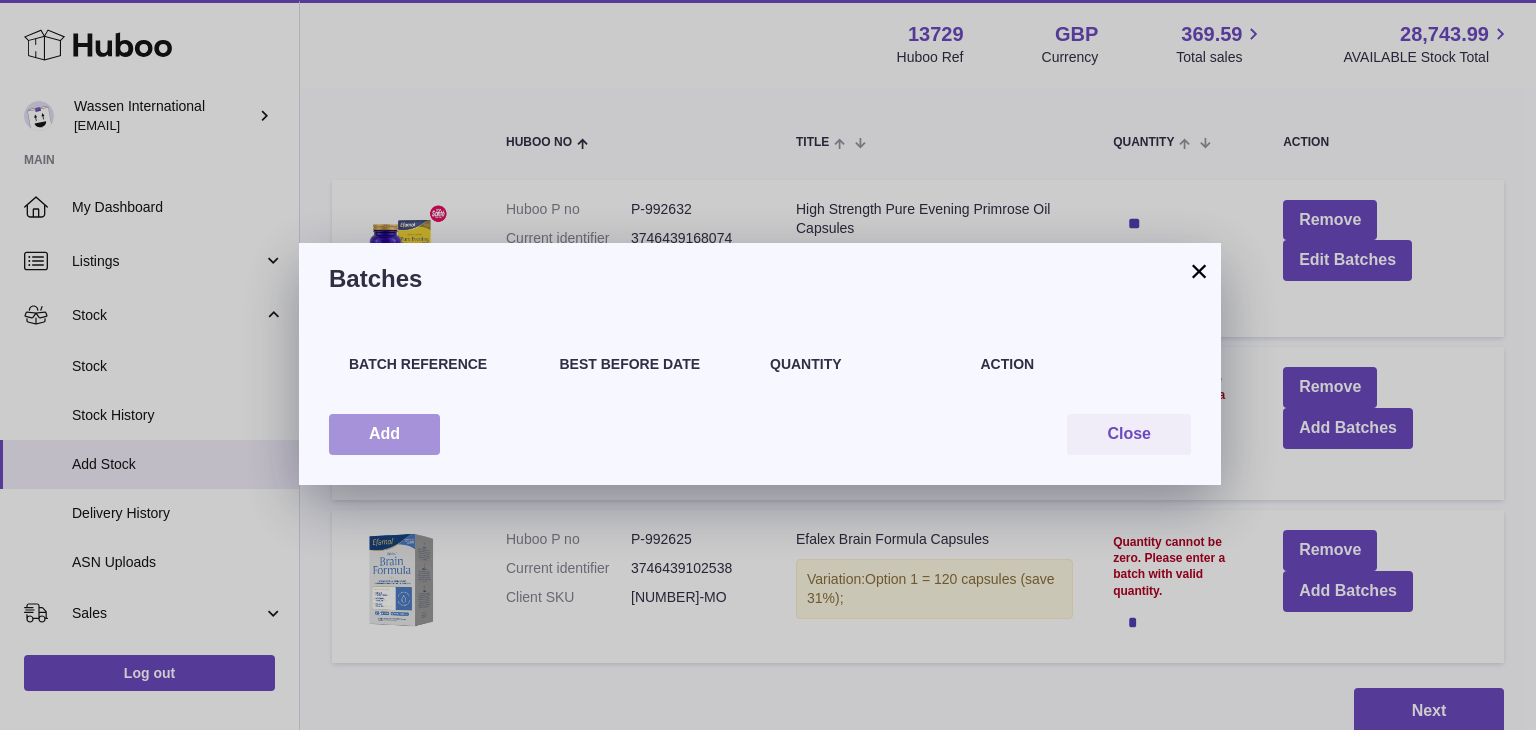 click on "Add" at bounding box center (384, 434) 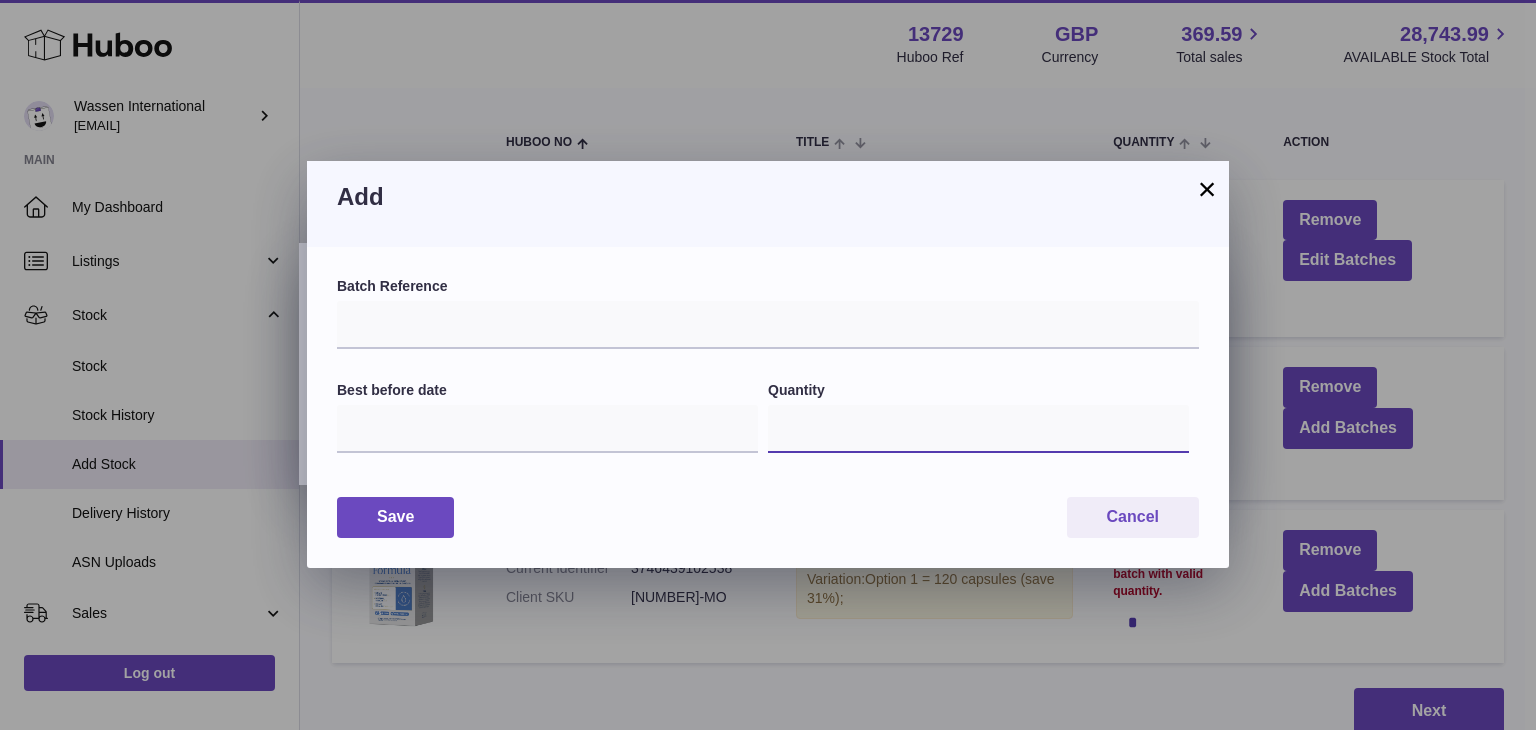 drag, startPoint x: 861, startPoint y: 436, endPoint x: 661, endPoint y: 437, distance: 200.0025 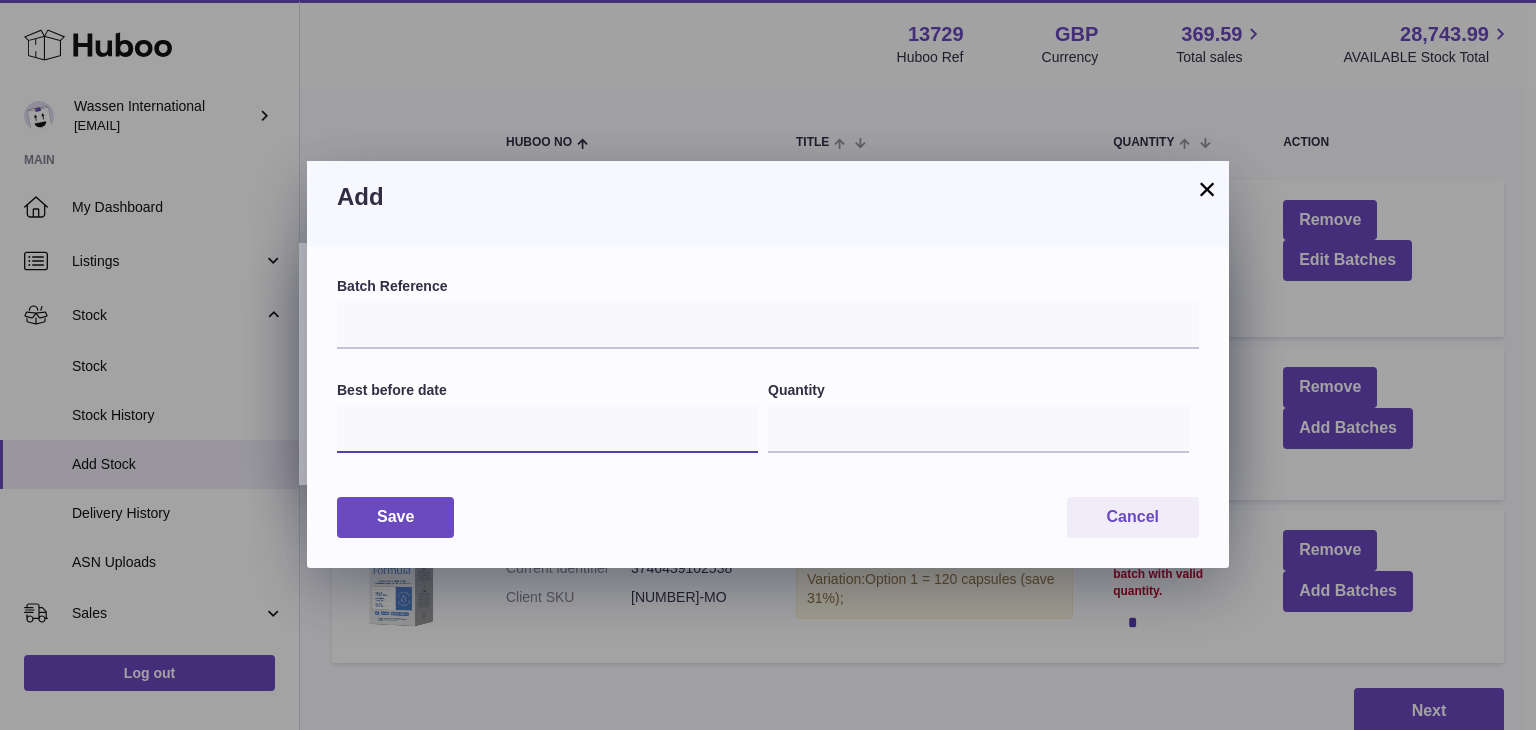 click at bounding box center (547, 429) 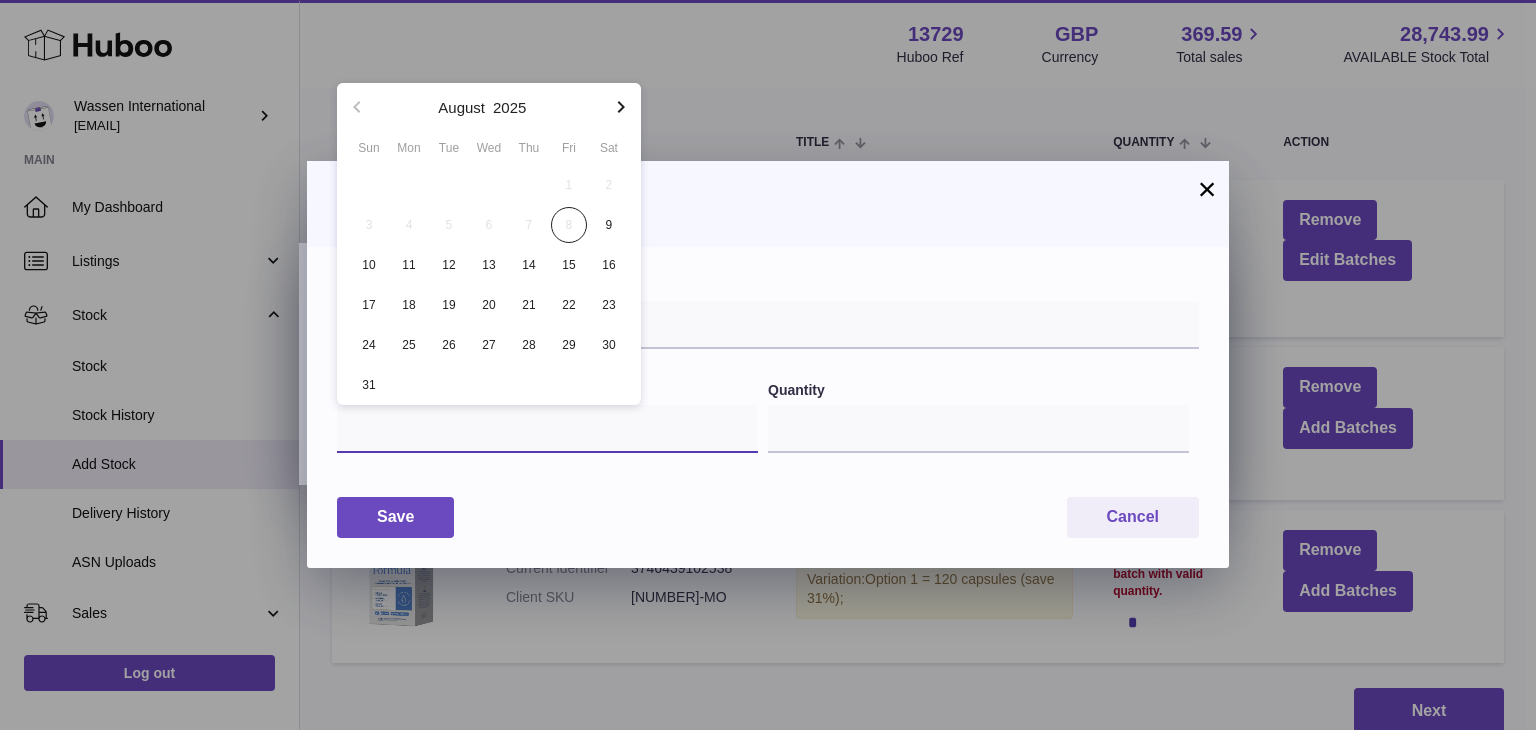 paste on "*****" 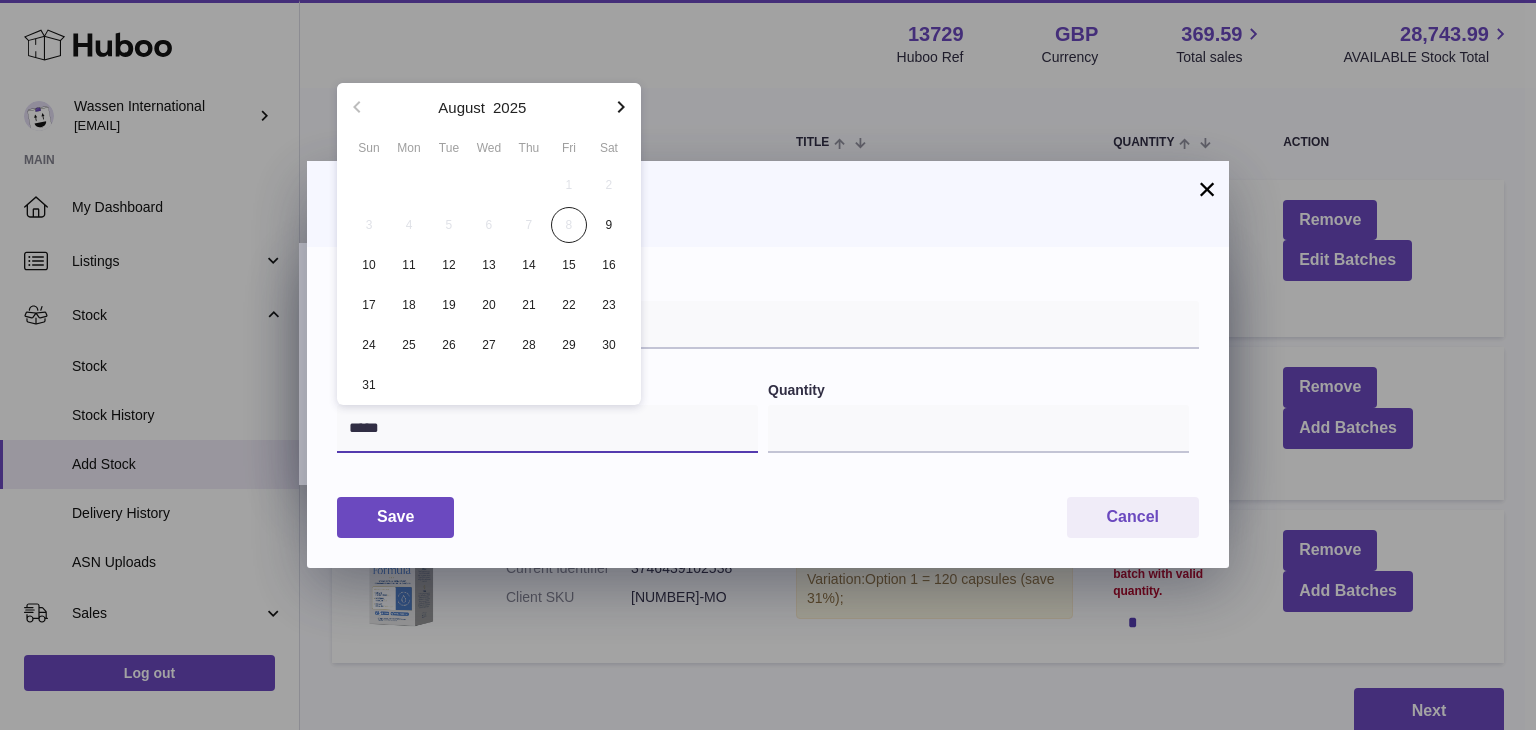 type on "*****" 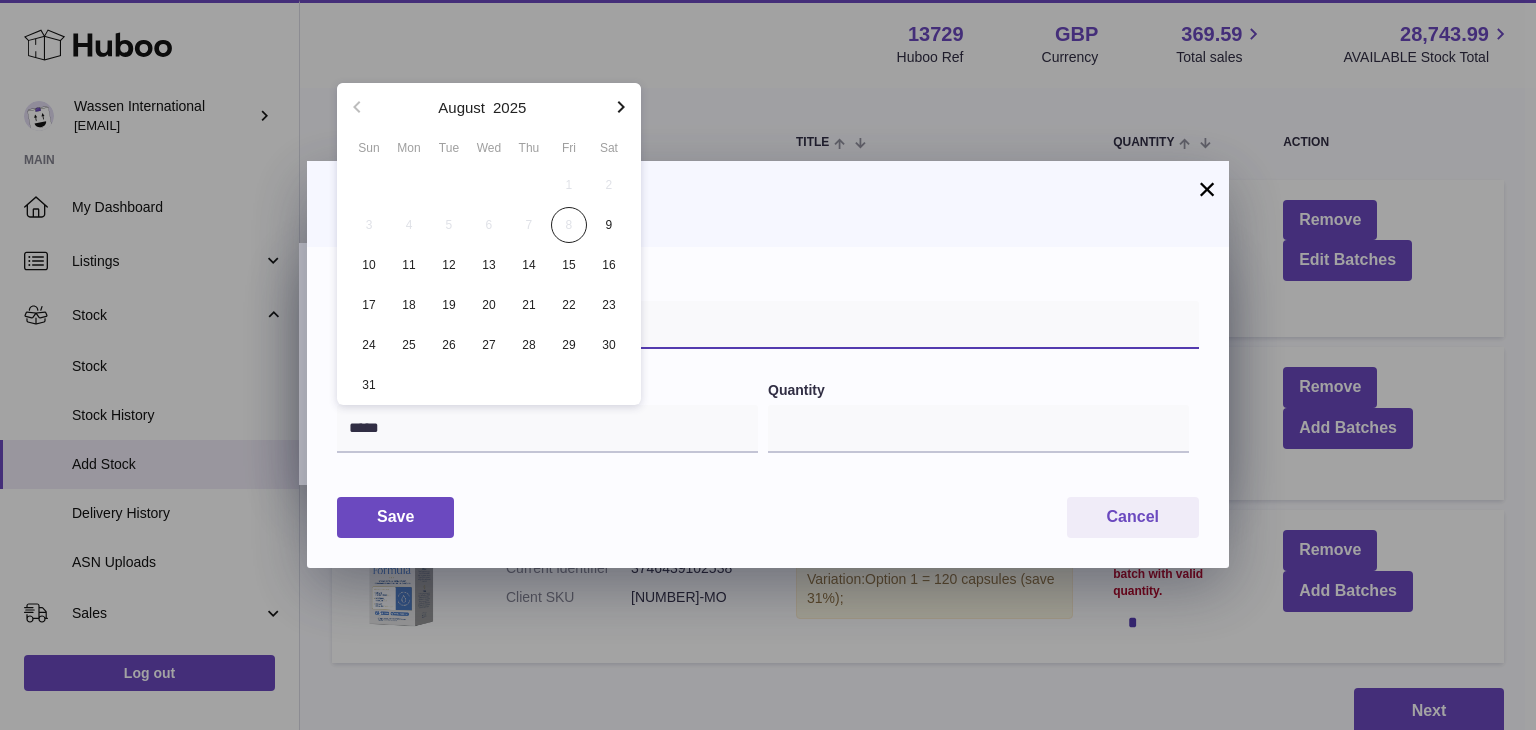 click at bounding box center [768, 325] 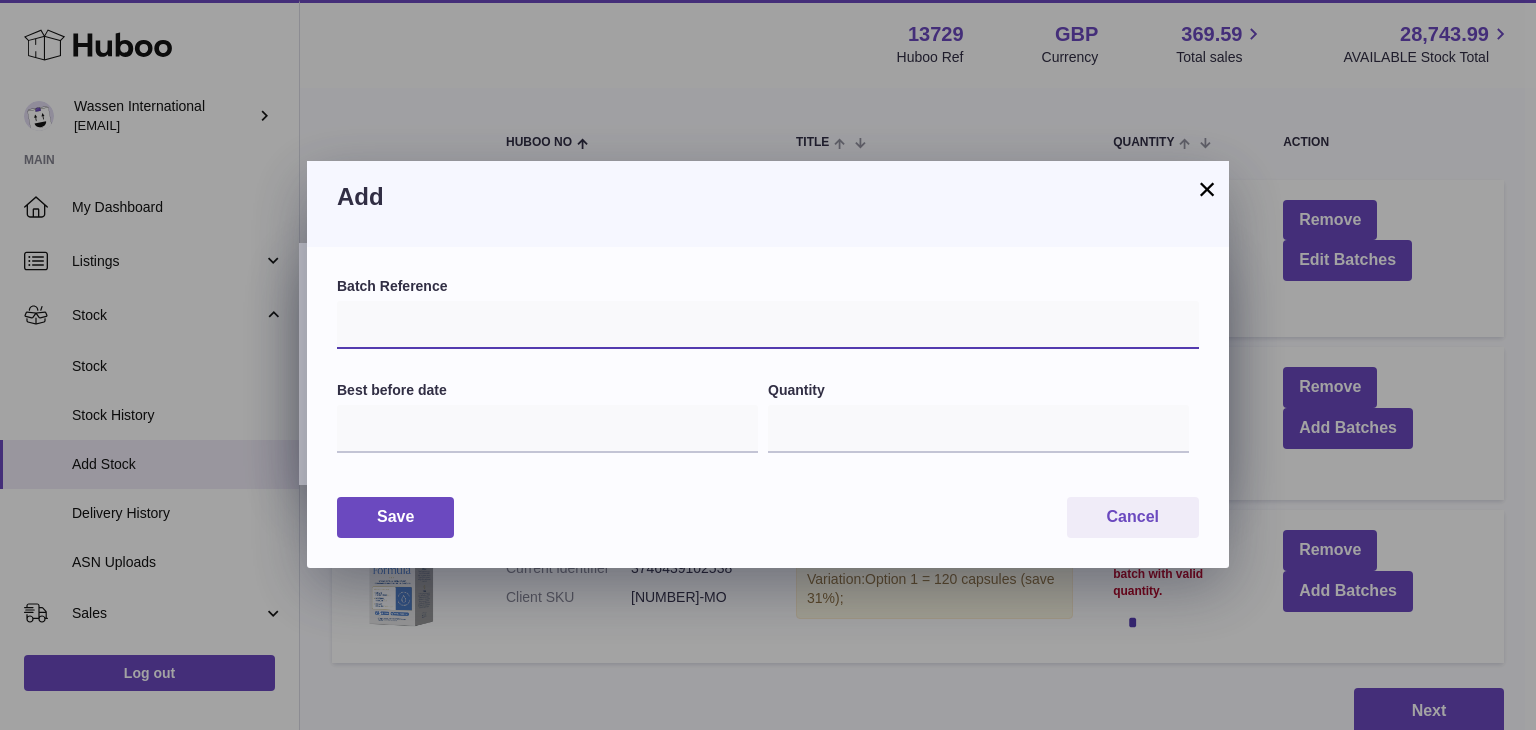 click at bounding box center [768, 325] 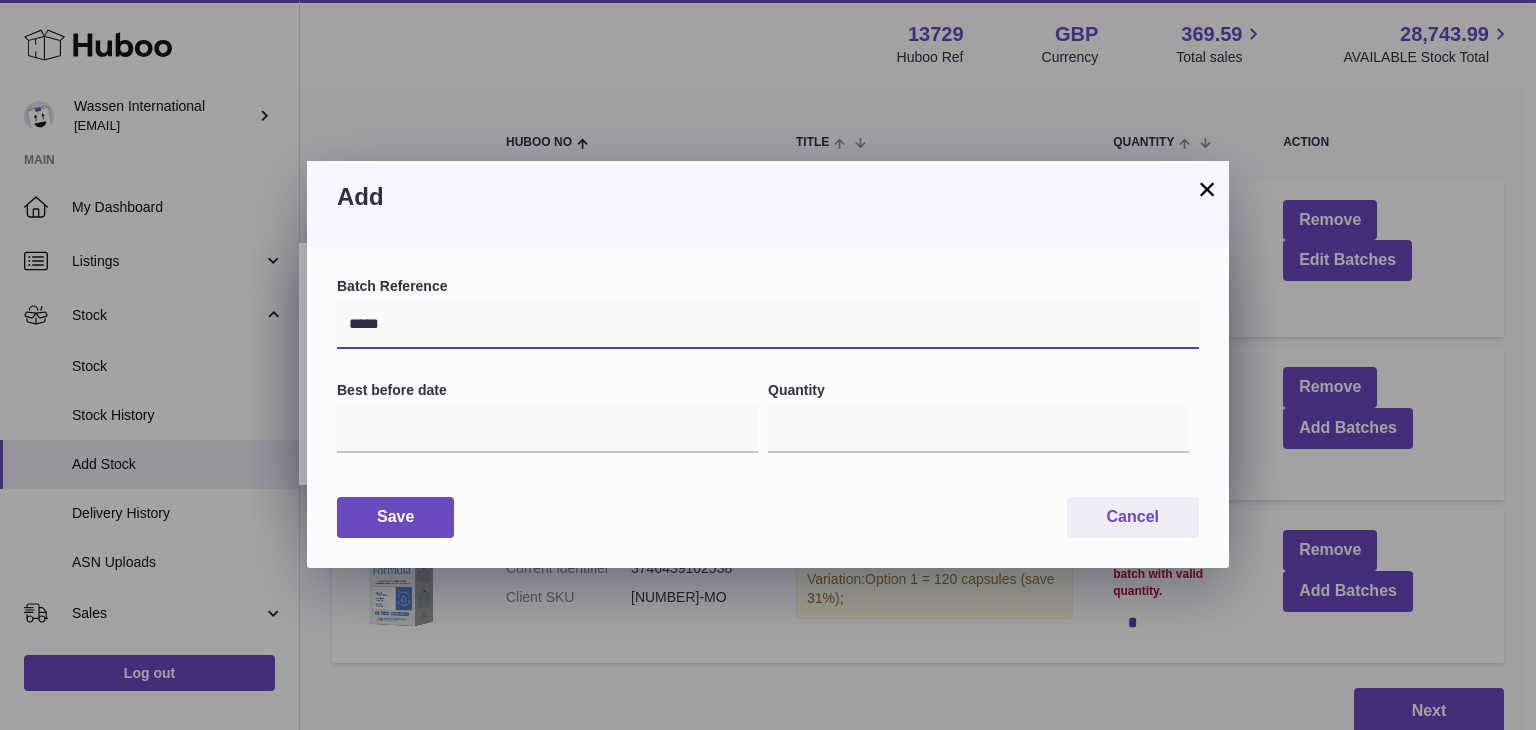 type on "*****" 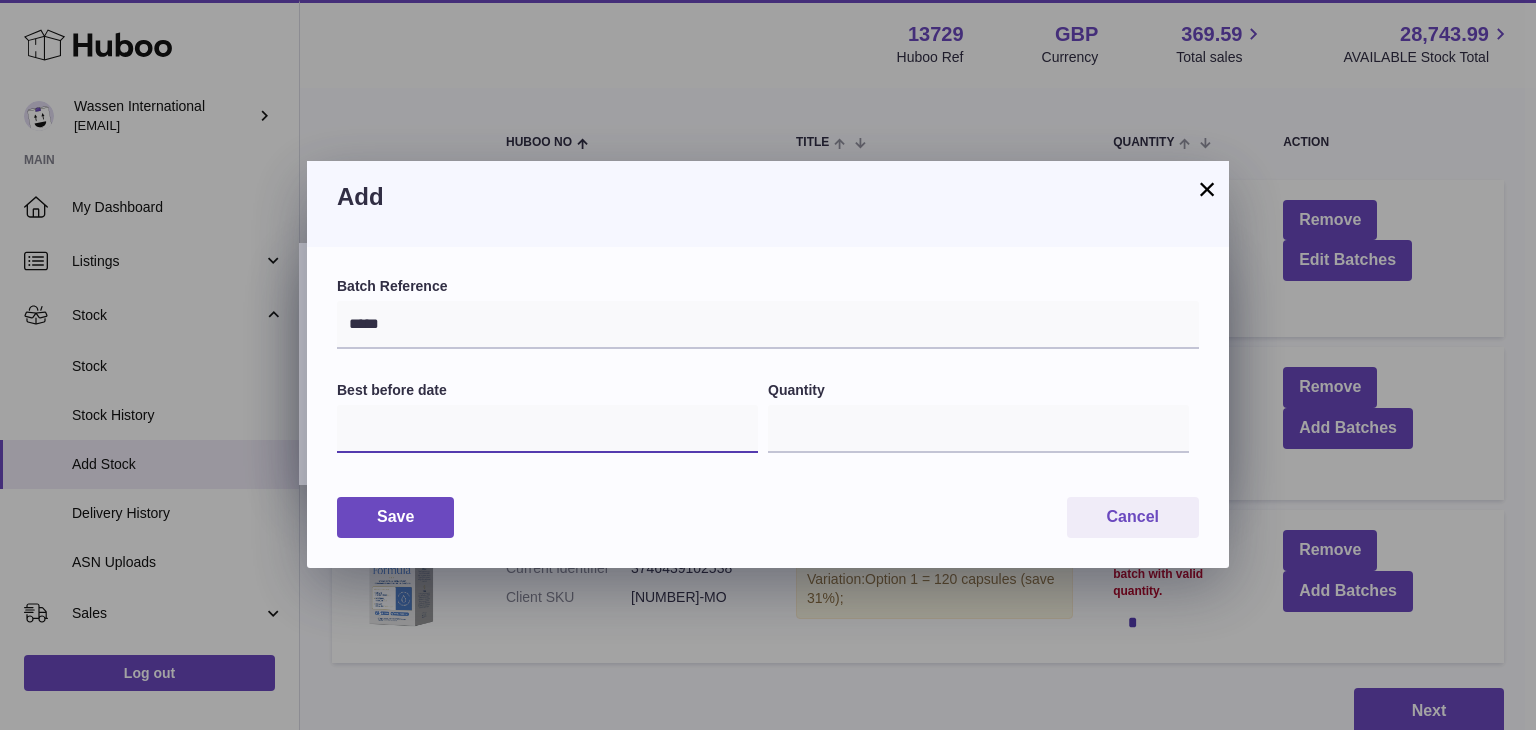 click at bounding box center [547, 429] 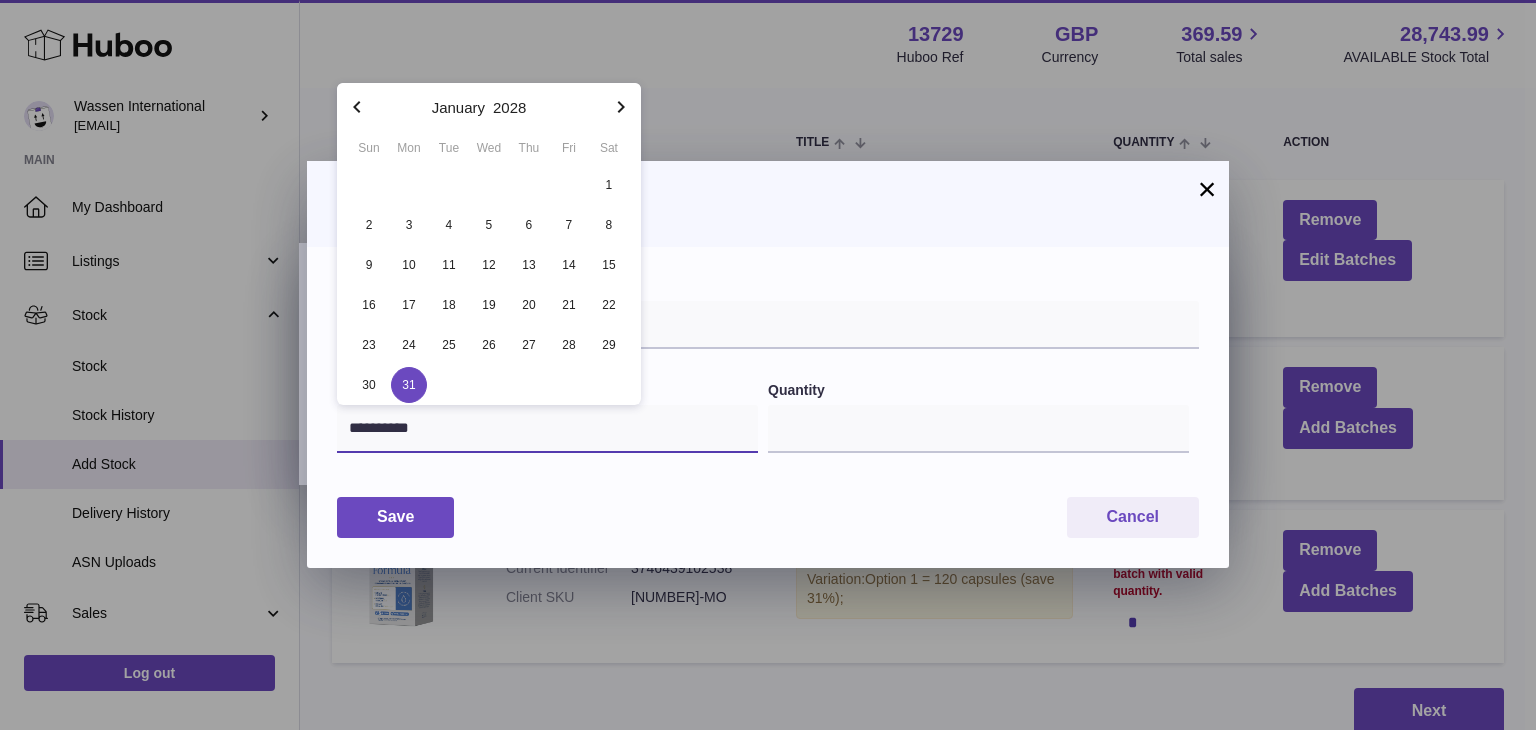 type on "**********" 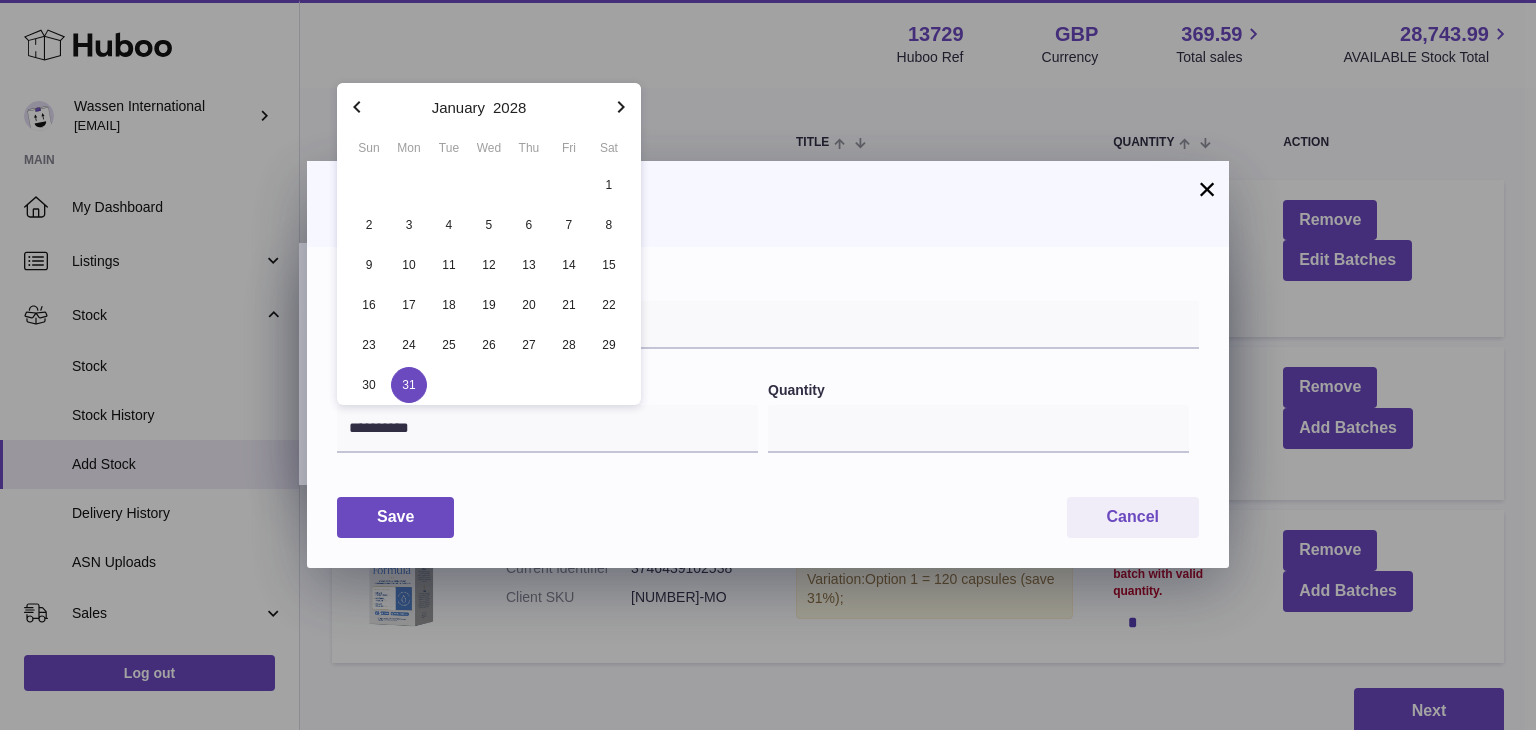 click on "Save
Cancel" at bounding box center [768, 517] 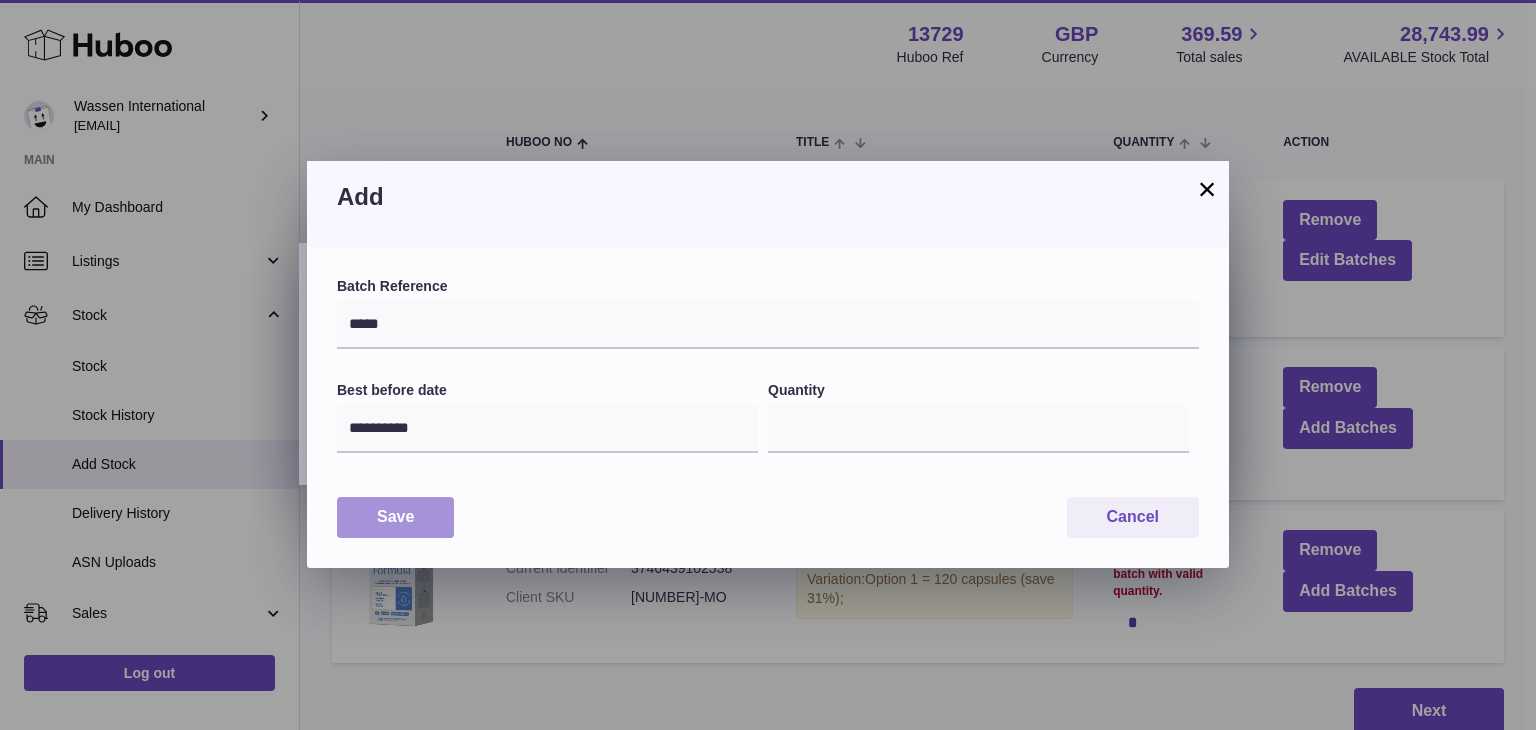 click on "Save" at bounding box center [395, 517] 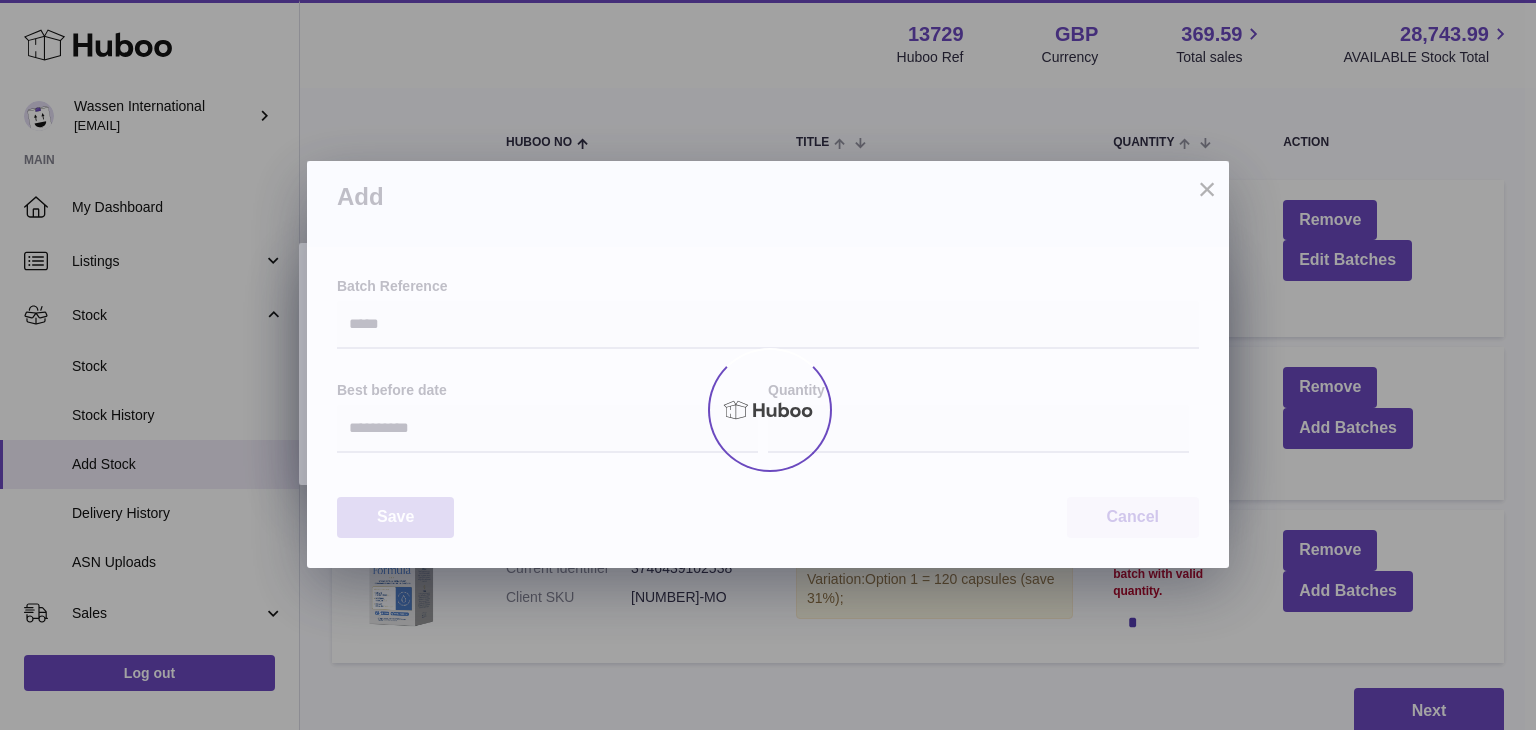type on "***" 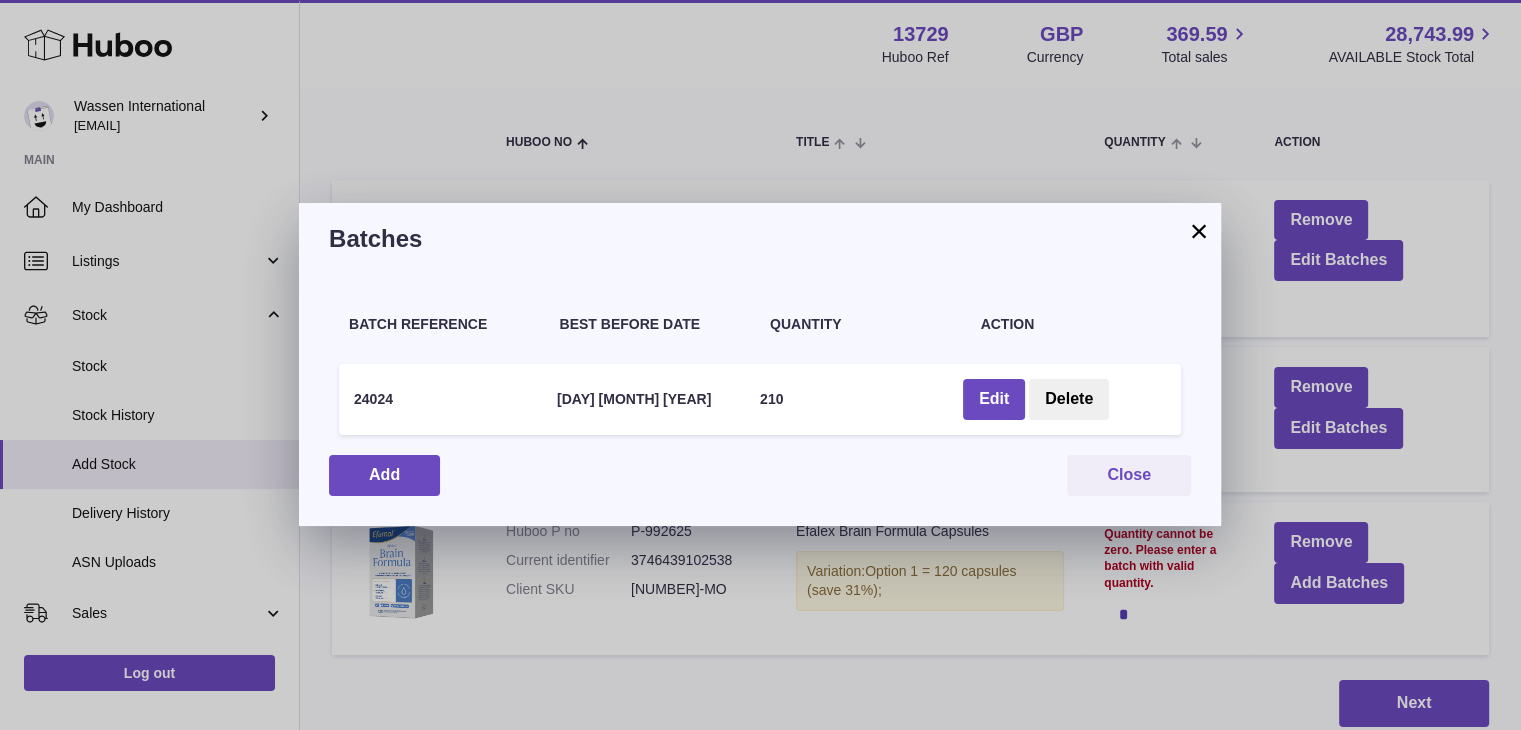 click on "×" at bounding box center (1199, 231) 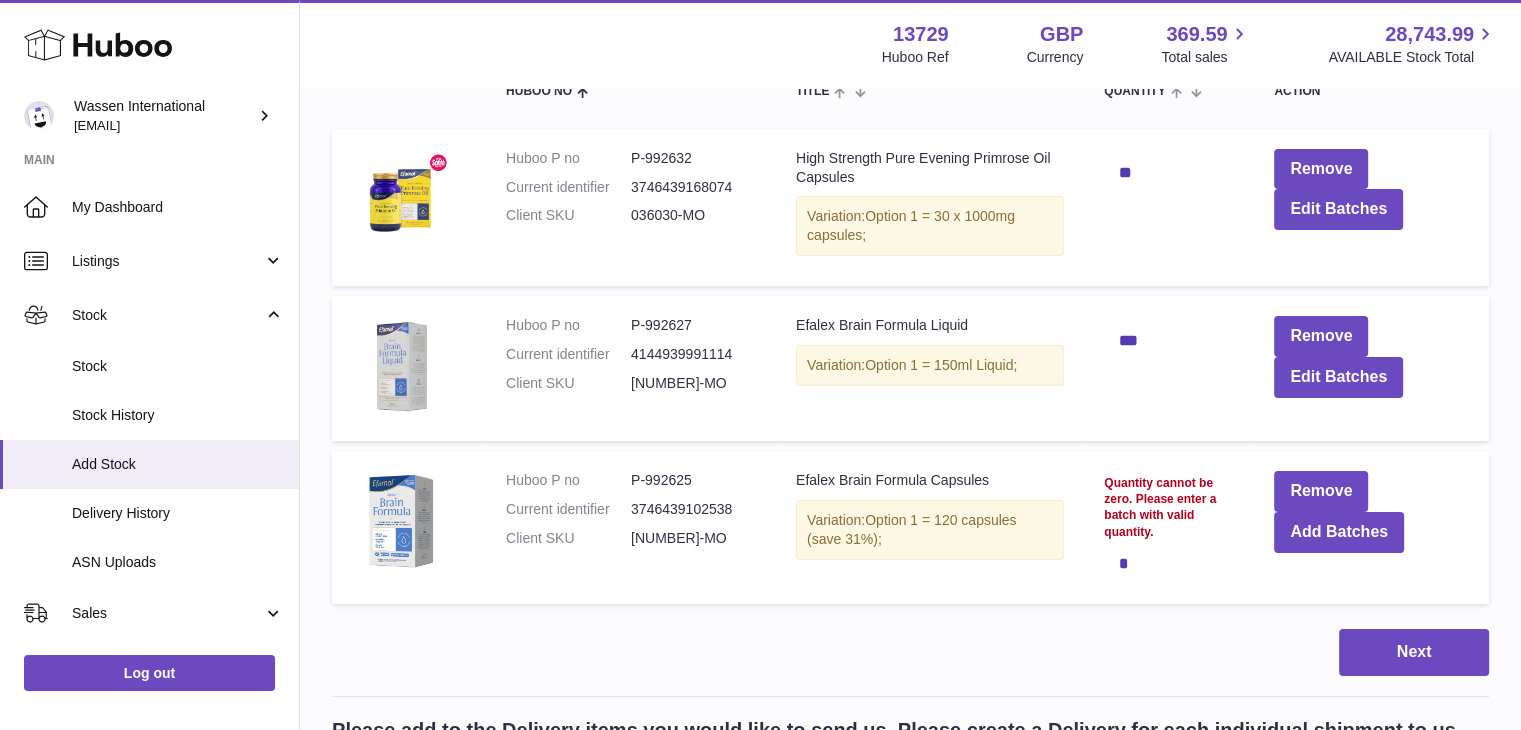 scroll, scrollTop: 300, scrollLeft: 0, axis: vertical 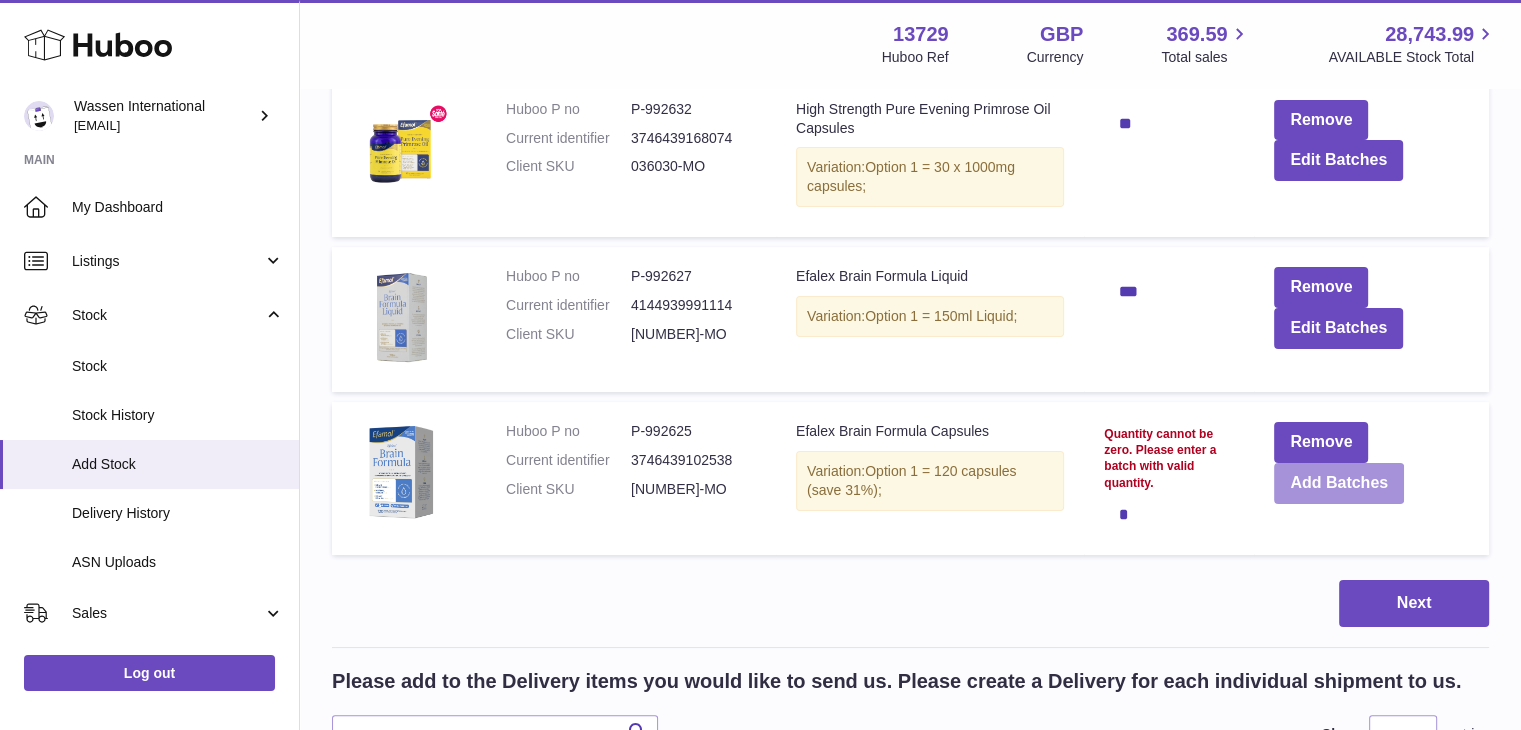 click on "Add Batches" at bounding box center [1339, 483] 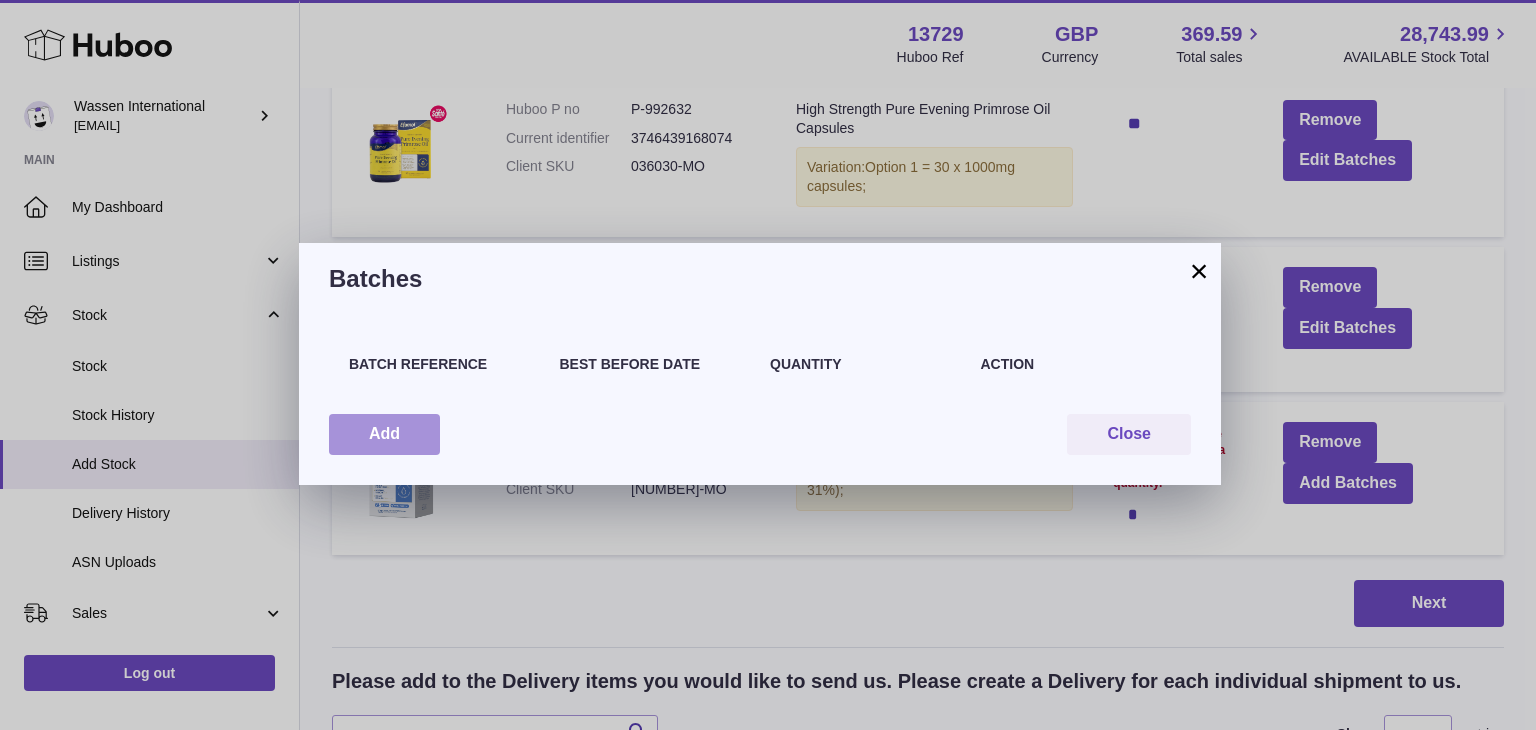 click on "Add" at bounding box center (384, 434) 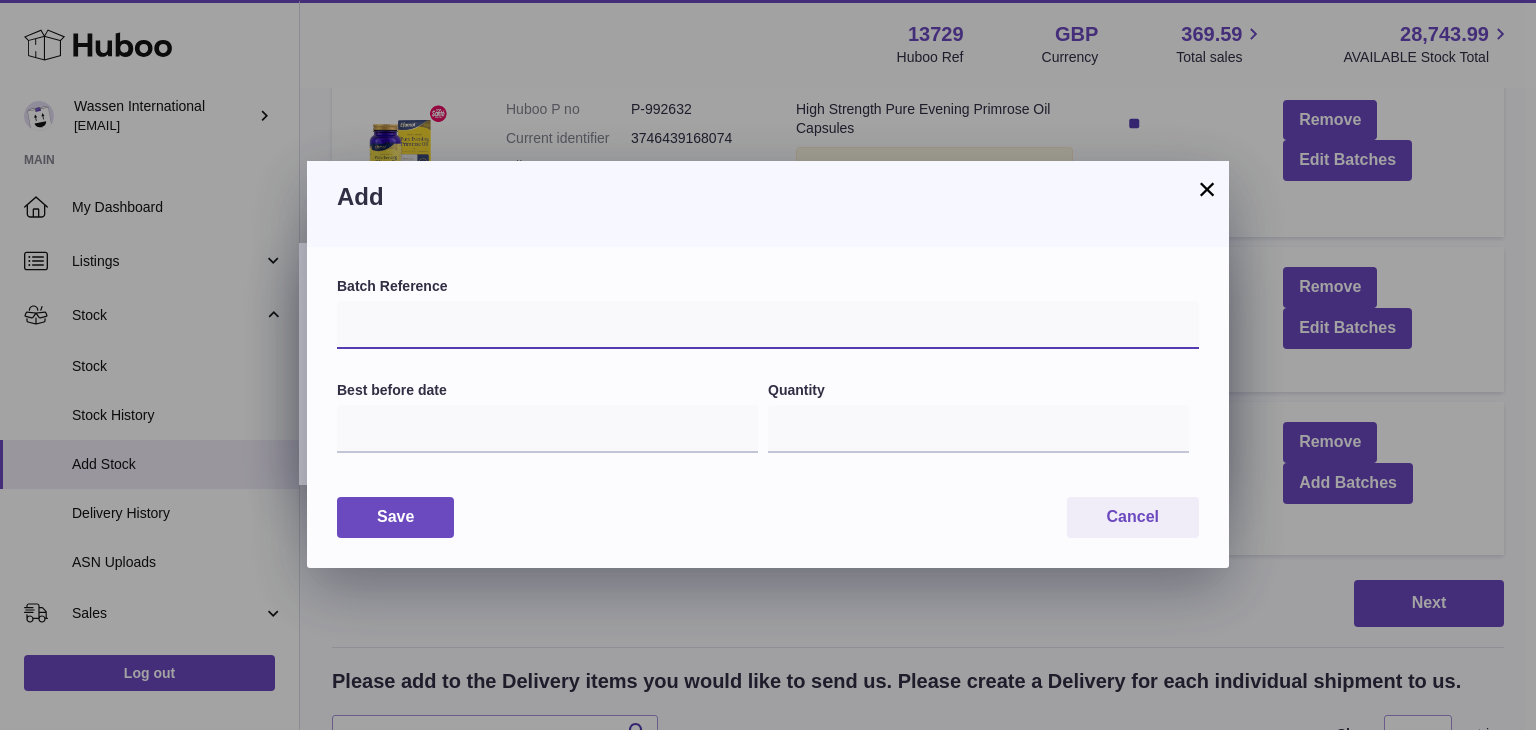 click at bounding box center [768, 325] 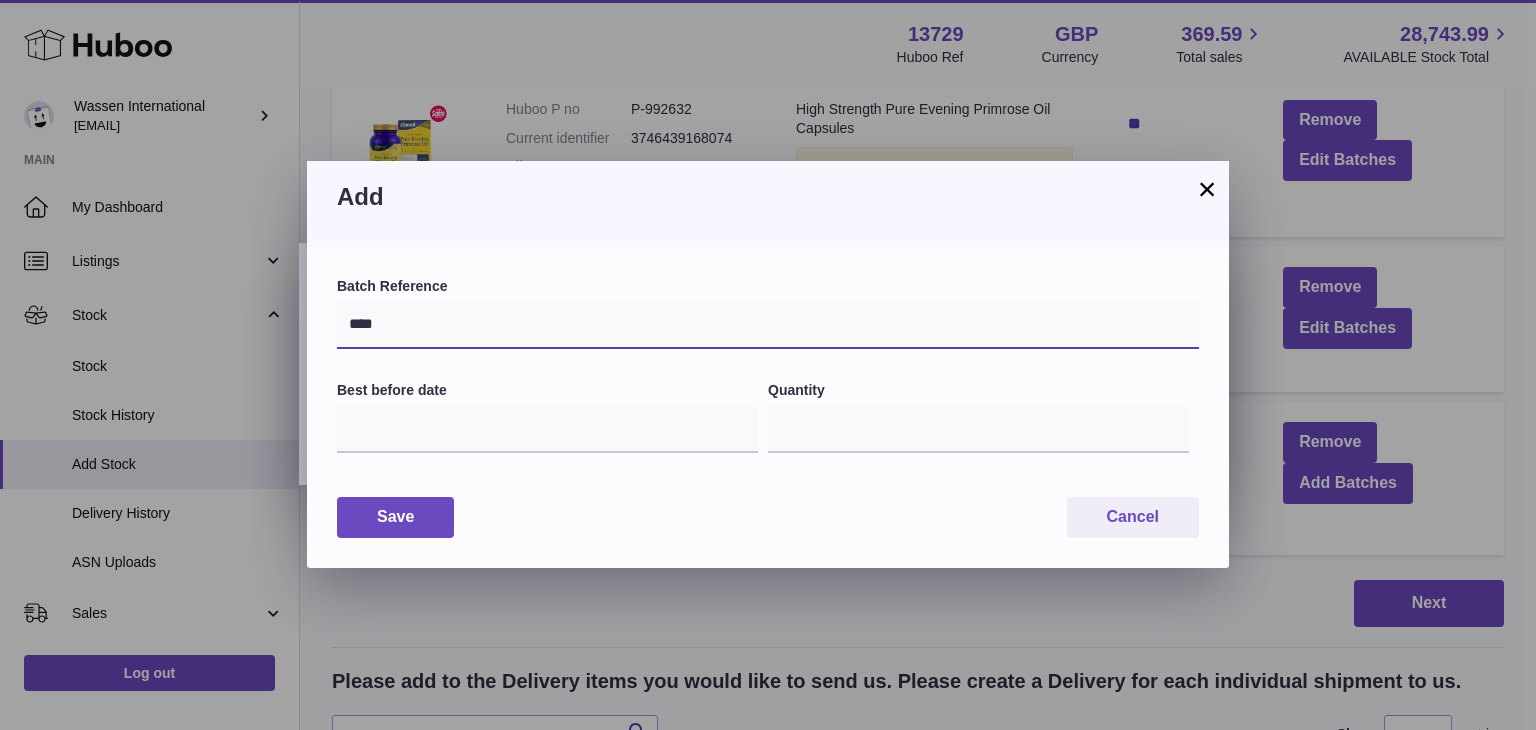 type on "****" 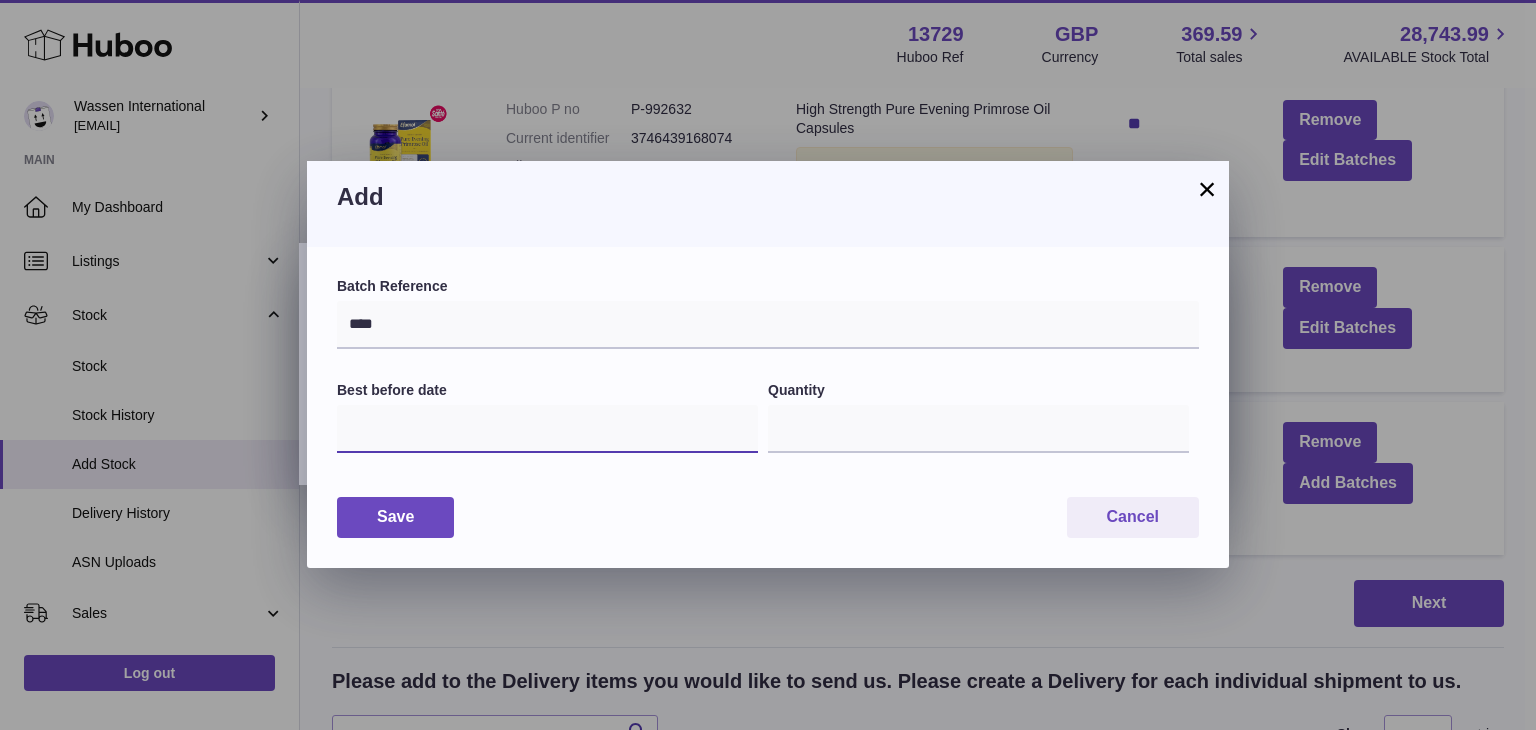 click at bounding box center (547, 429) 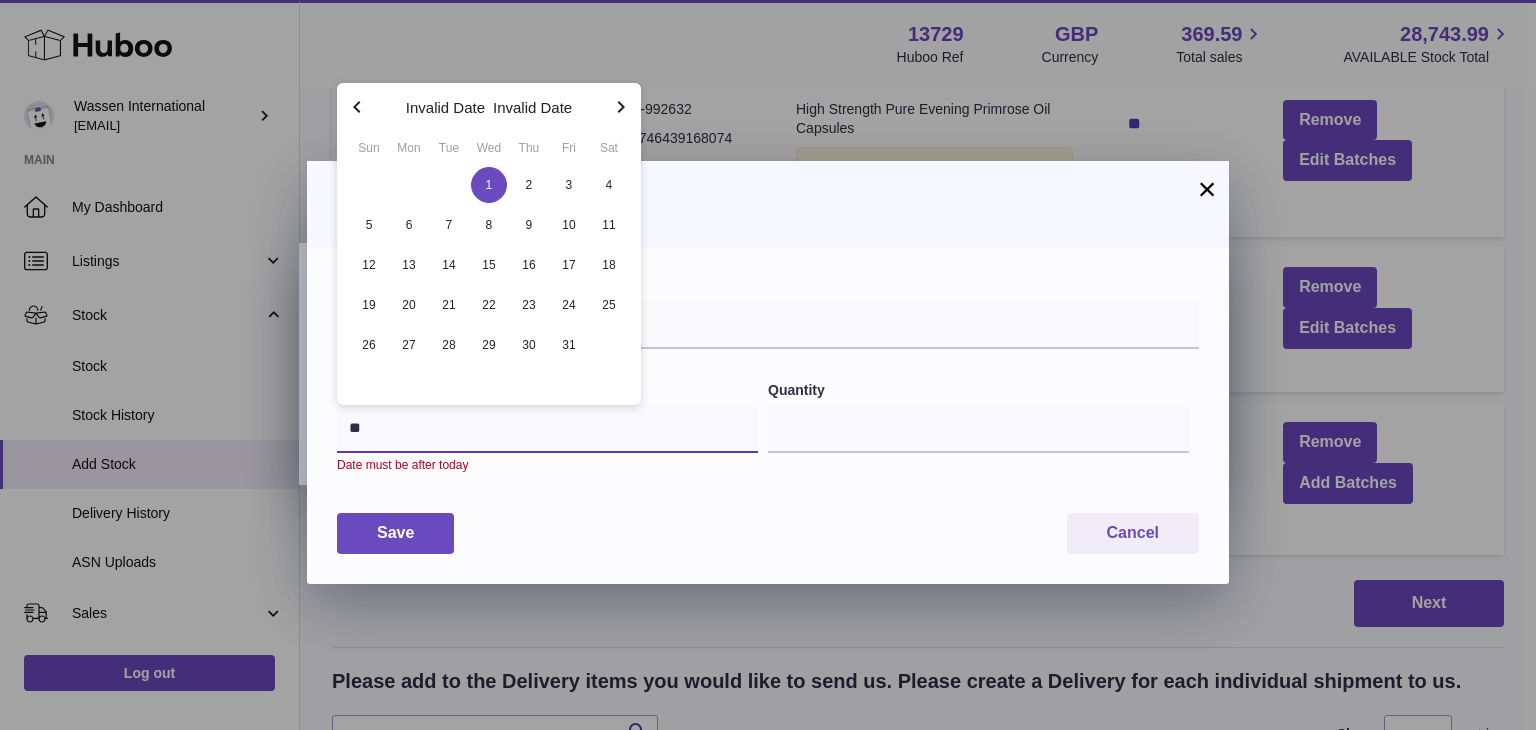 type on "*" 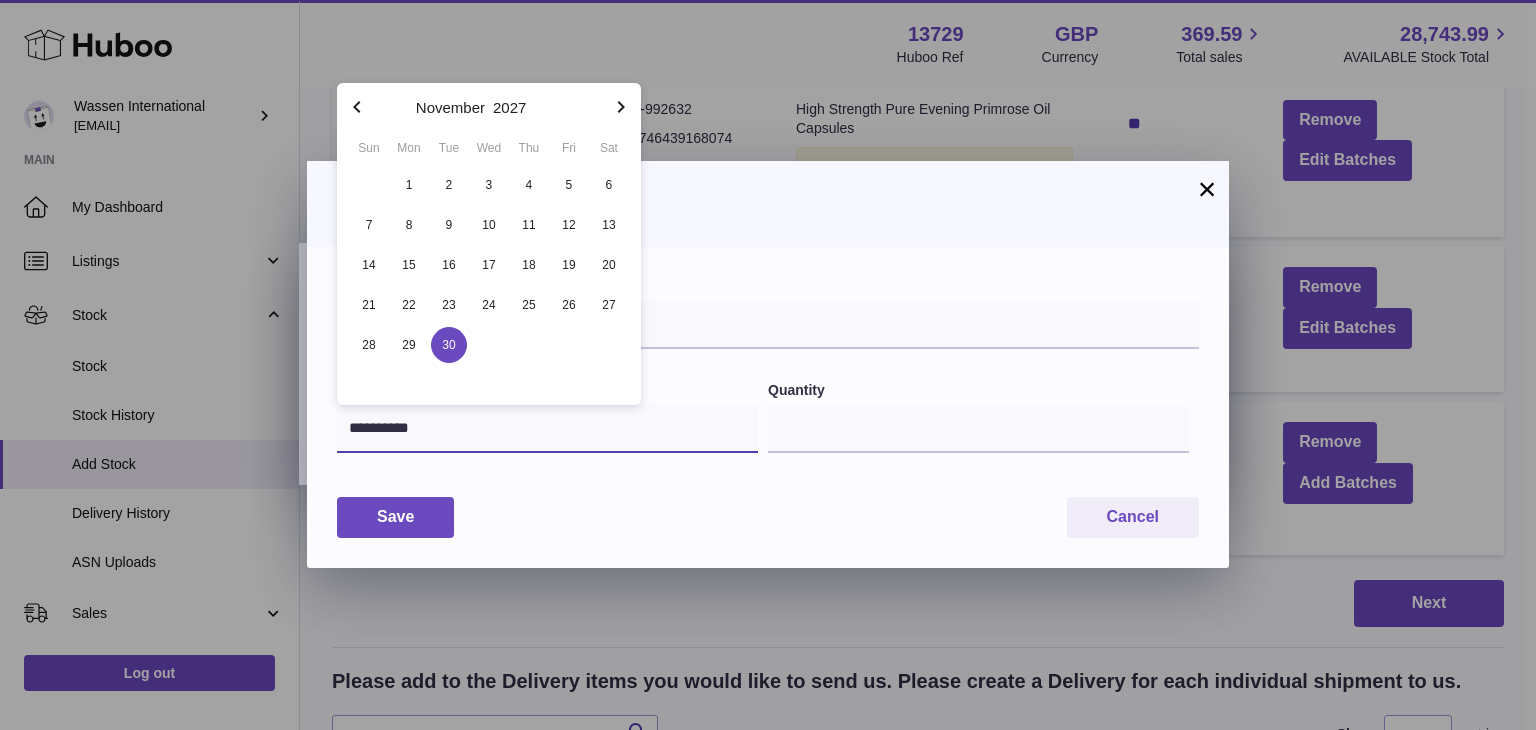 type on "**********" 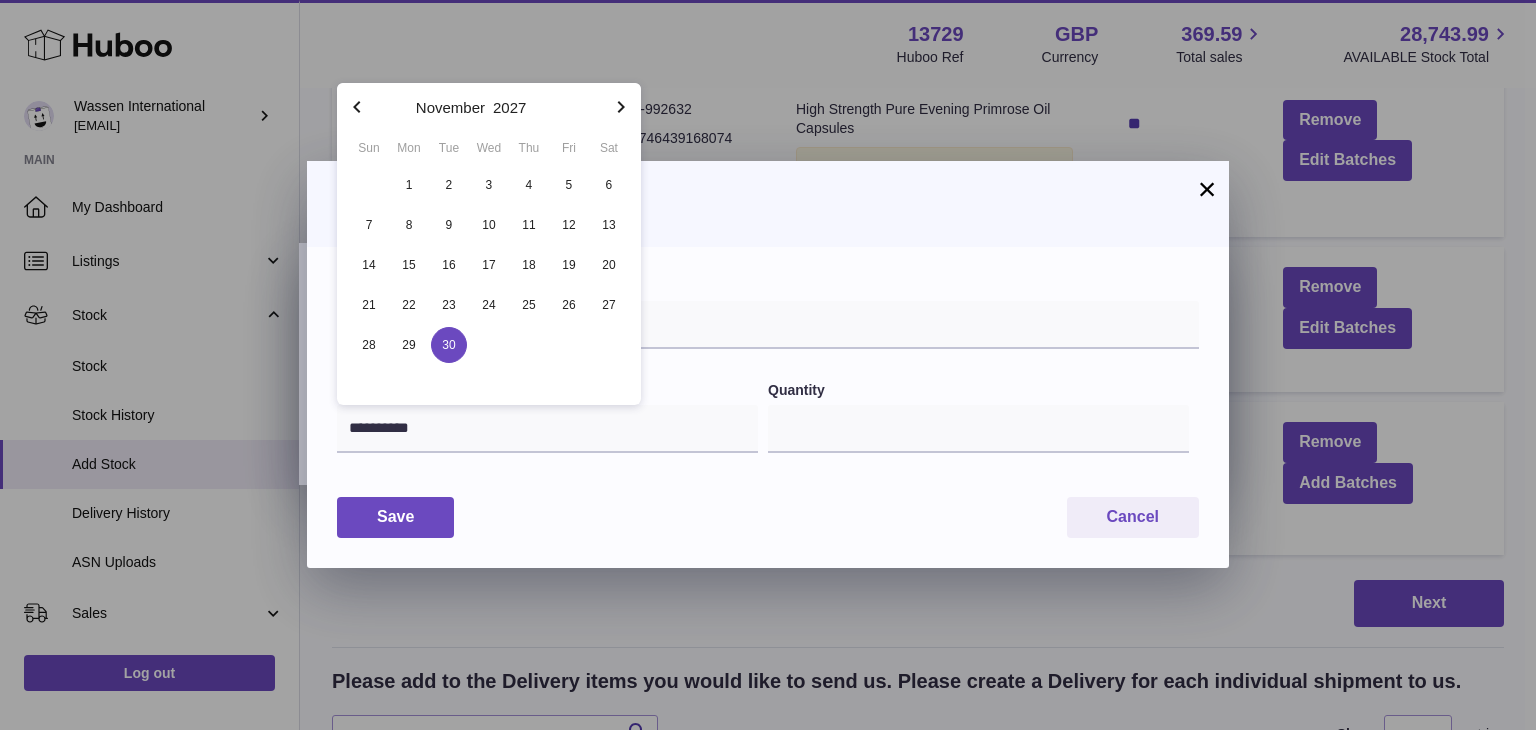 click on "Save
Cancel" at bounding box center (768, 517) 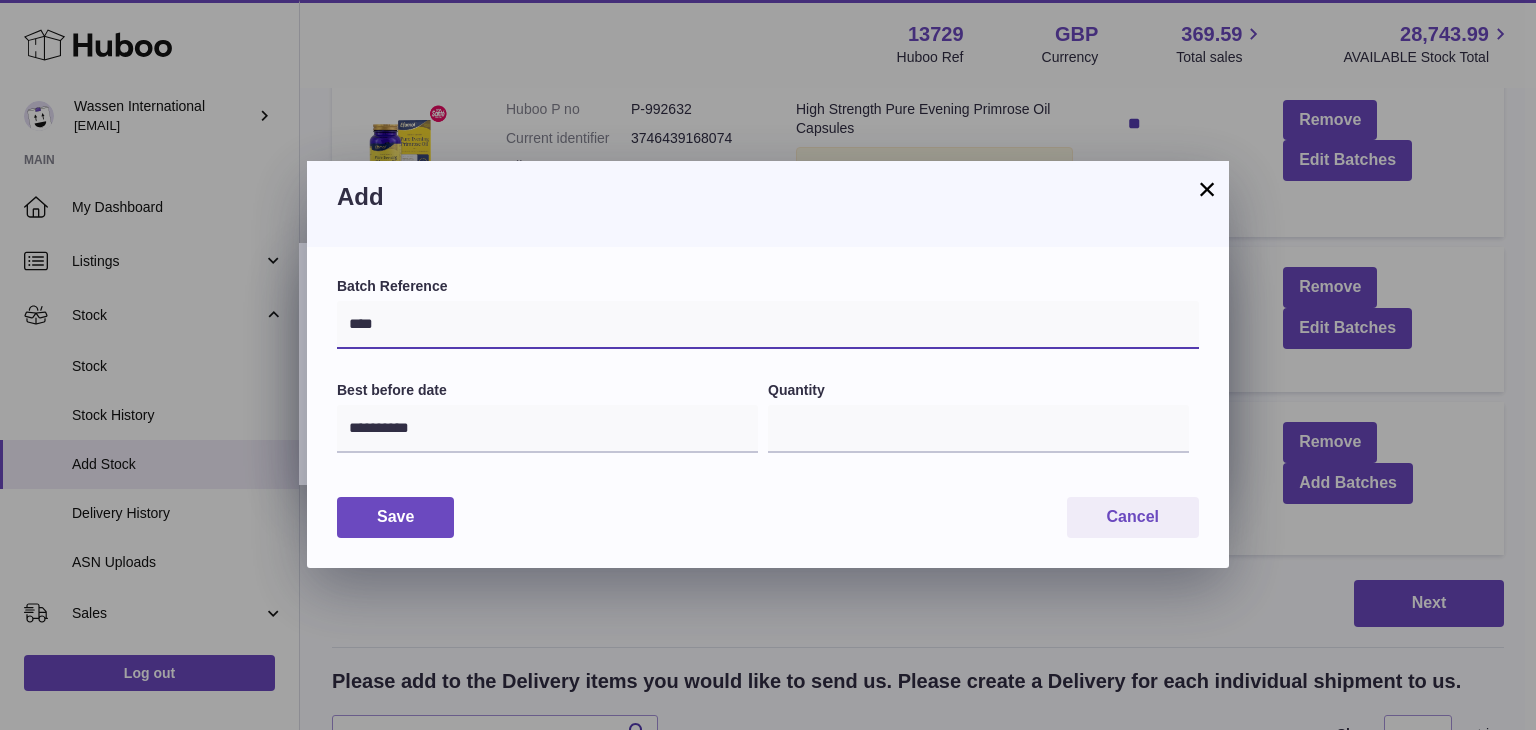 click on "****" at bounding box center (768, 325) 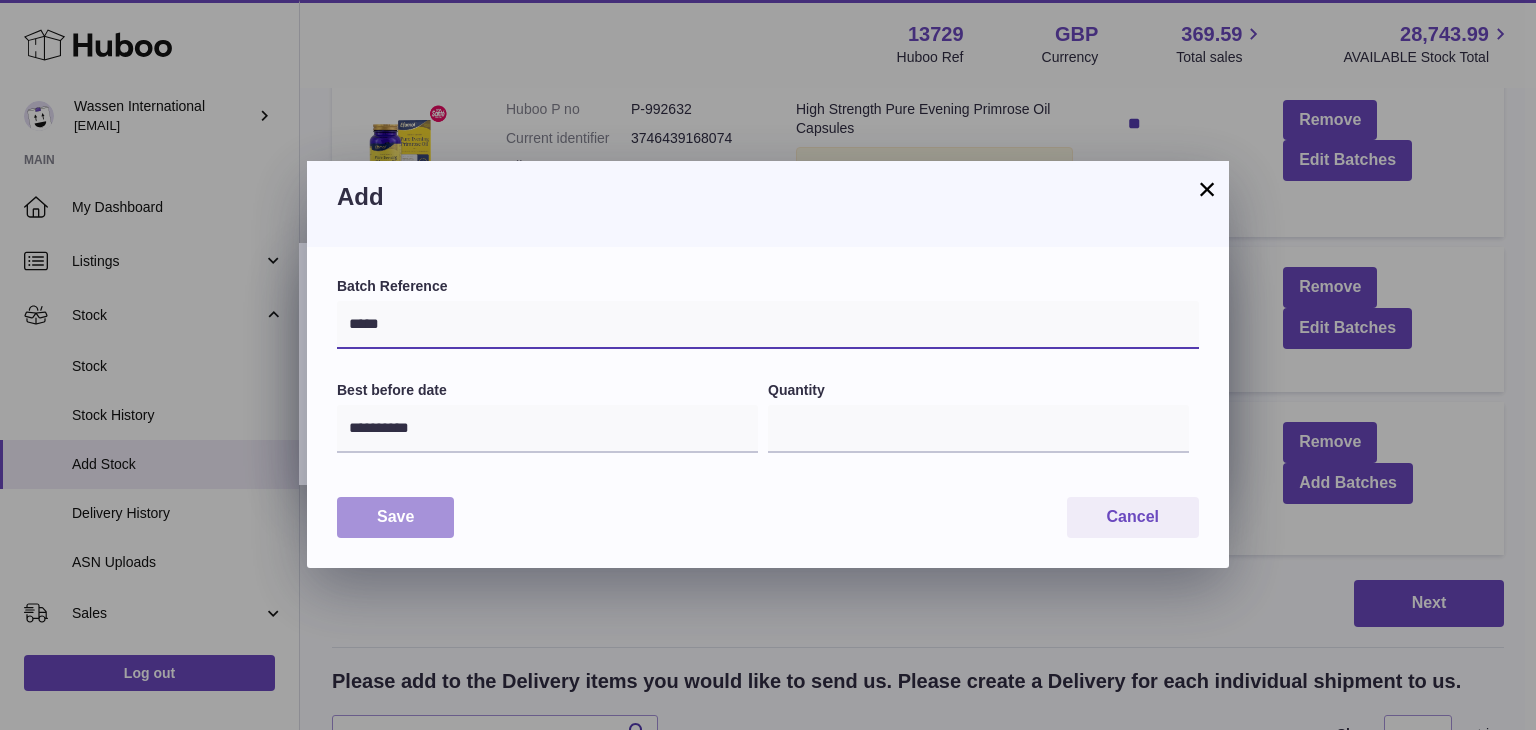 type on "*****" 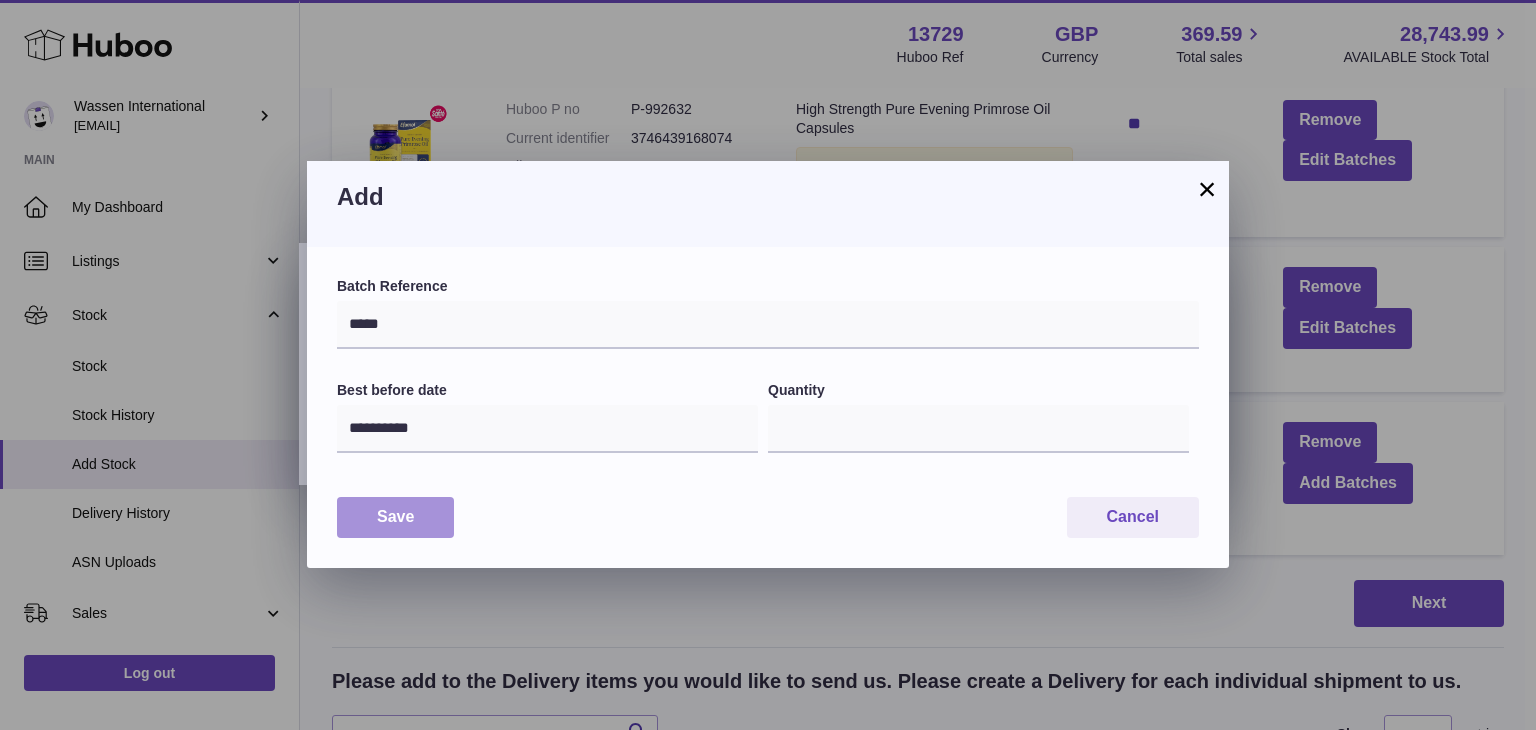 click on "Save" at bounding box center (395, 517) 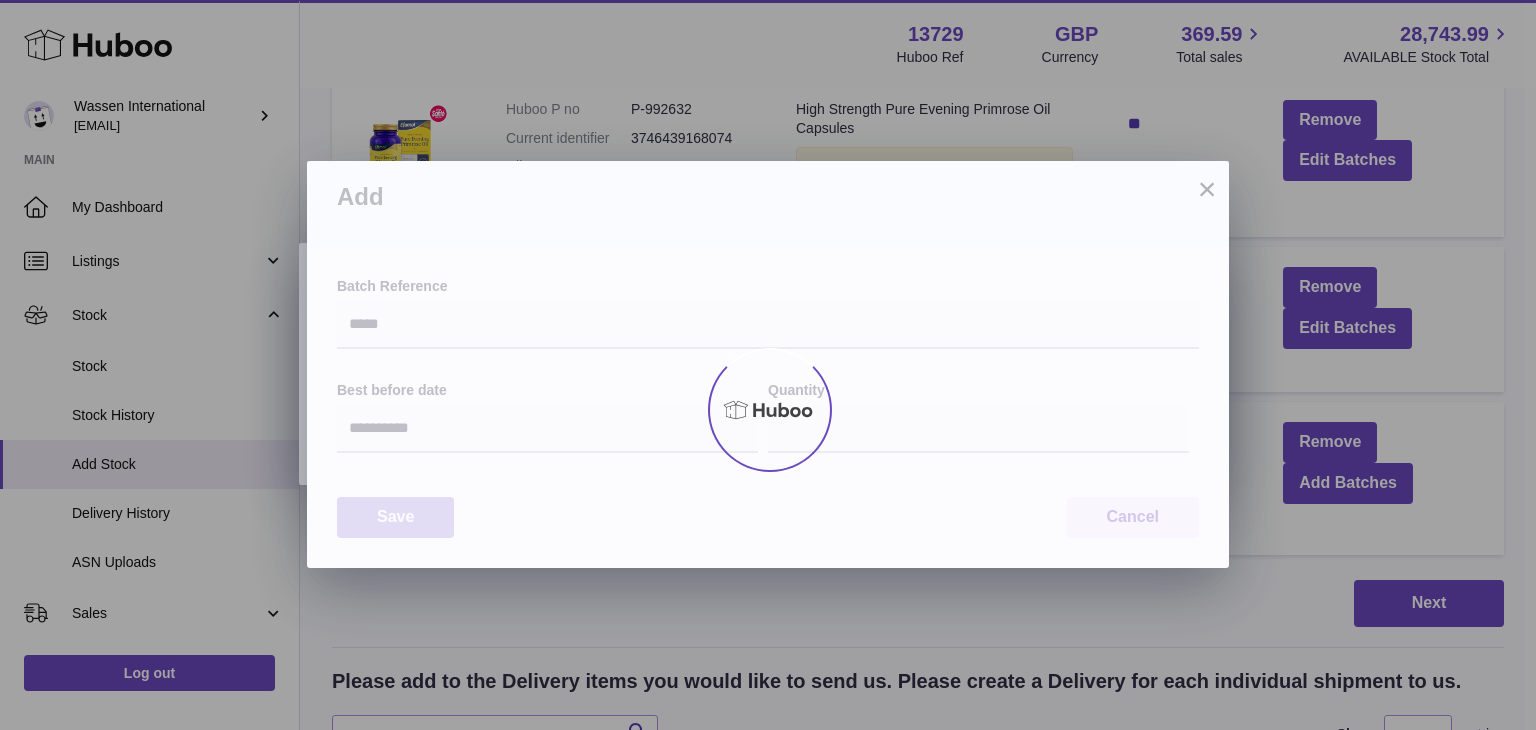 type on "*" 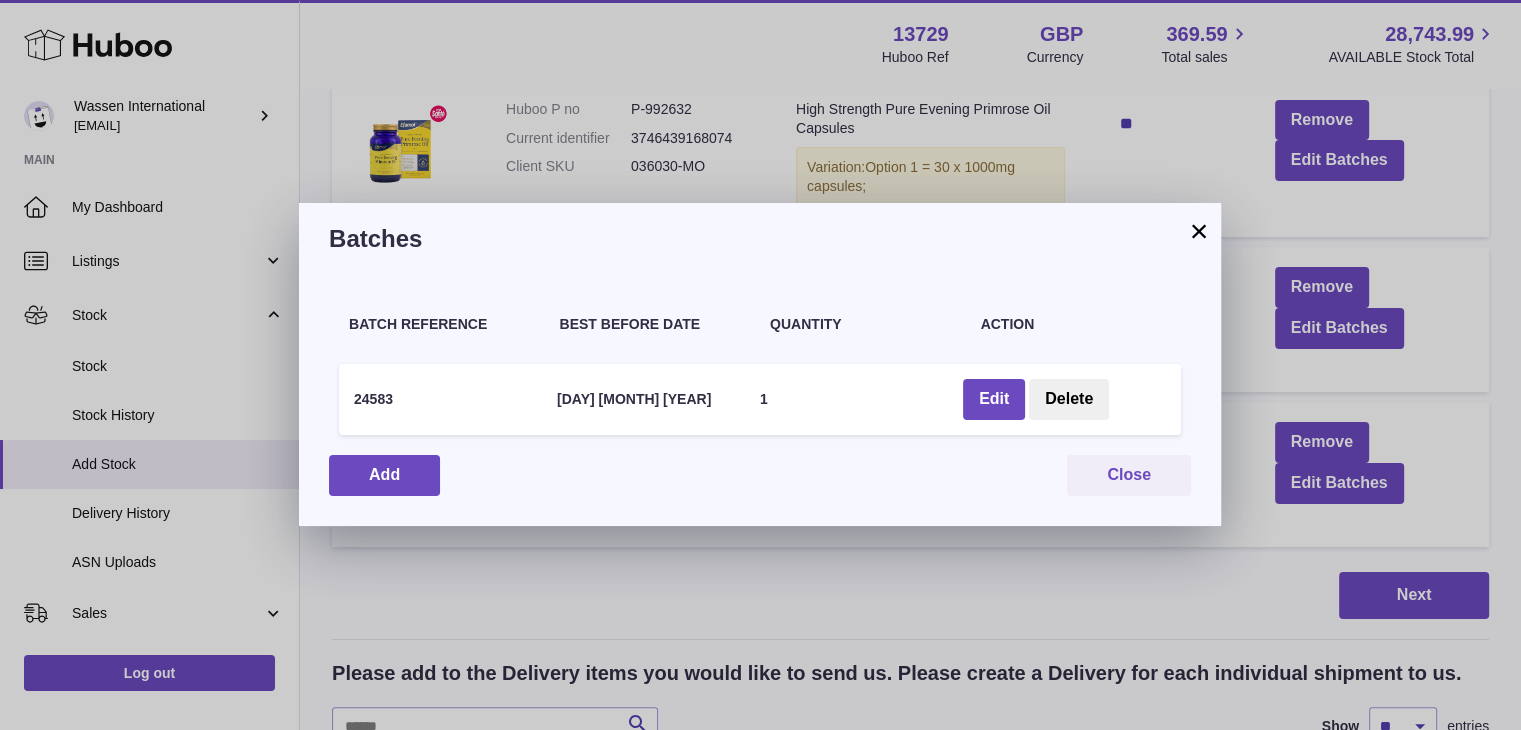 click on "×" at bounding box center (1199, 231) 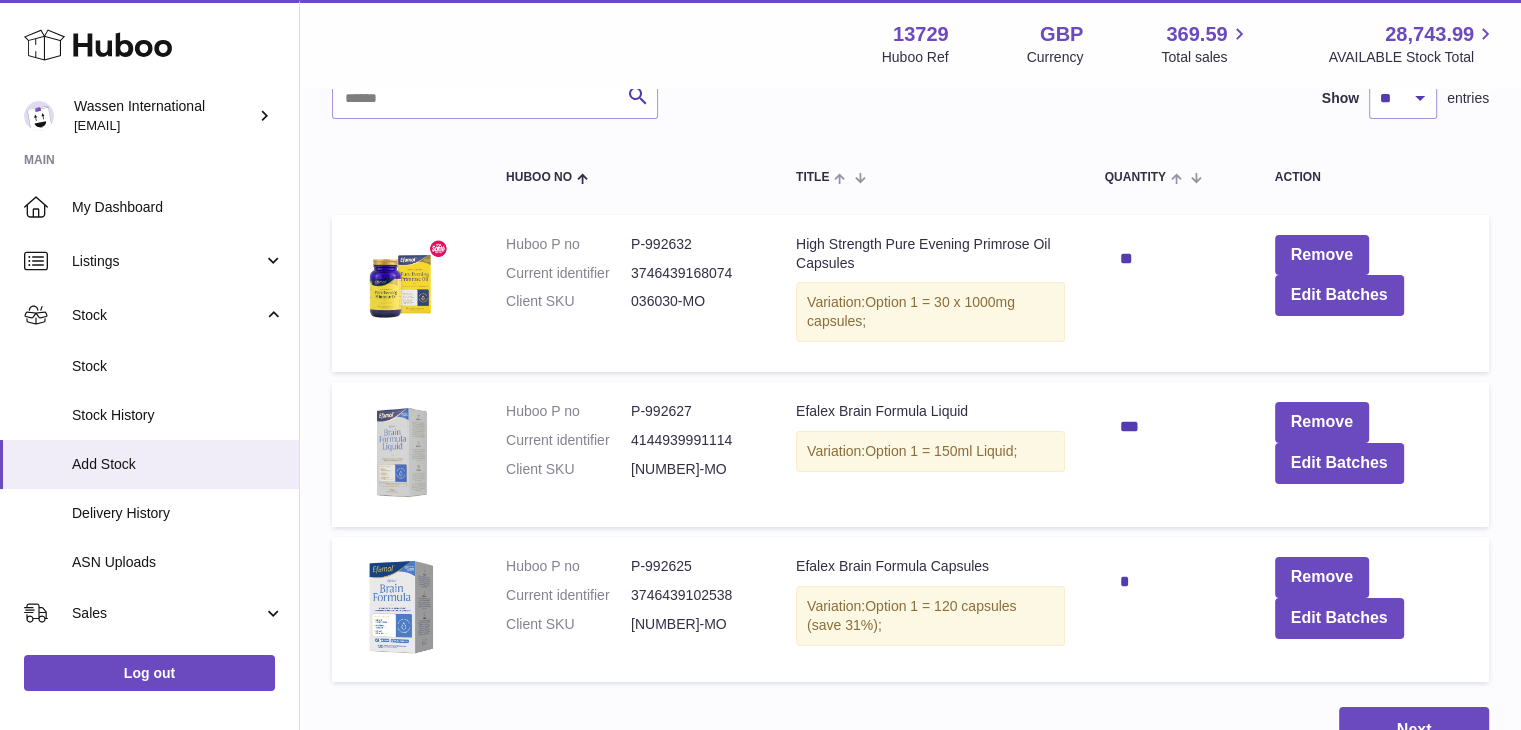 scroll, scrollTop: 200, scrollLeft: 0, axis: vertical 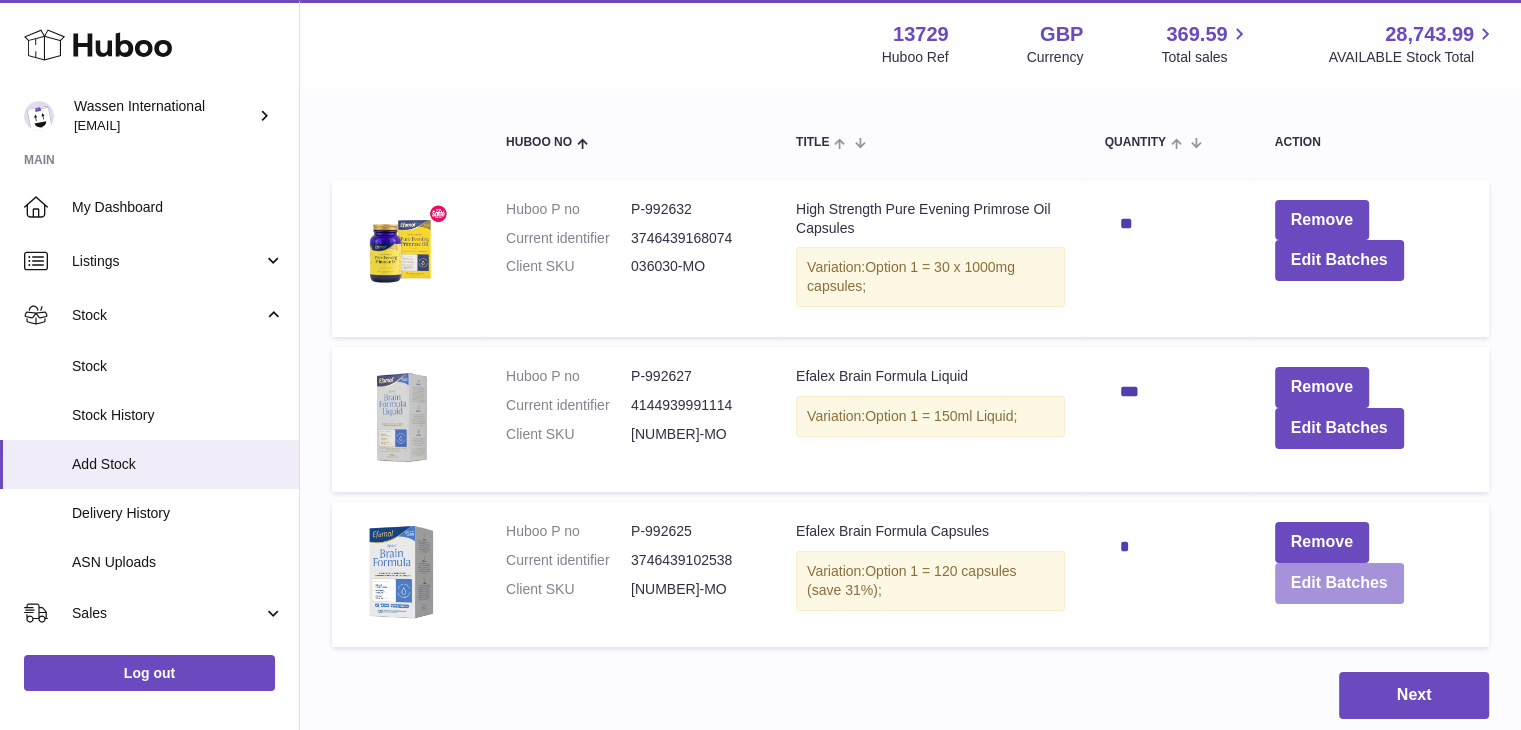 click on "Edit Batches" at bounding box center (1339, 583) 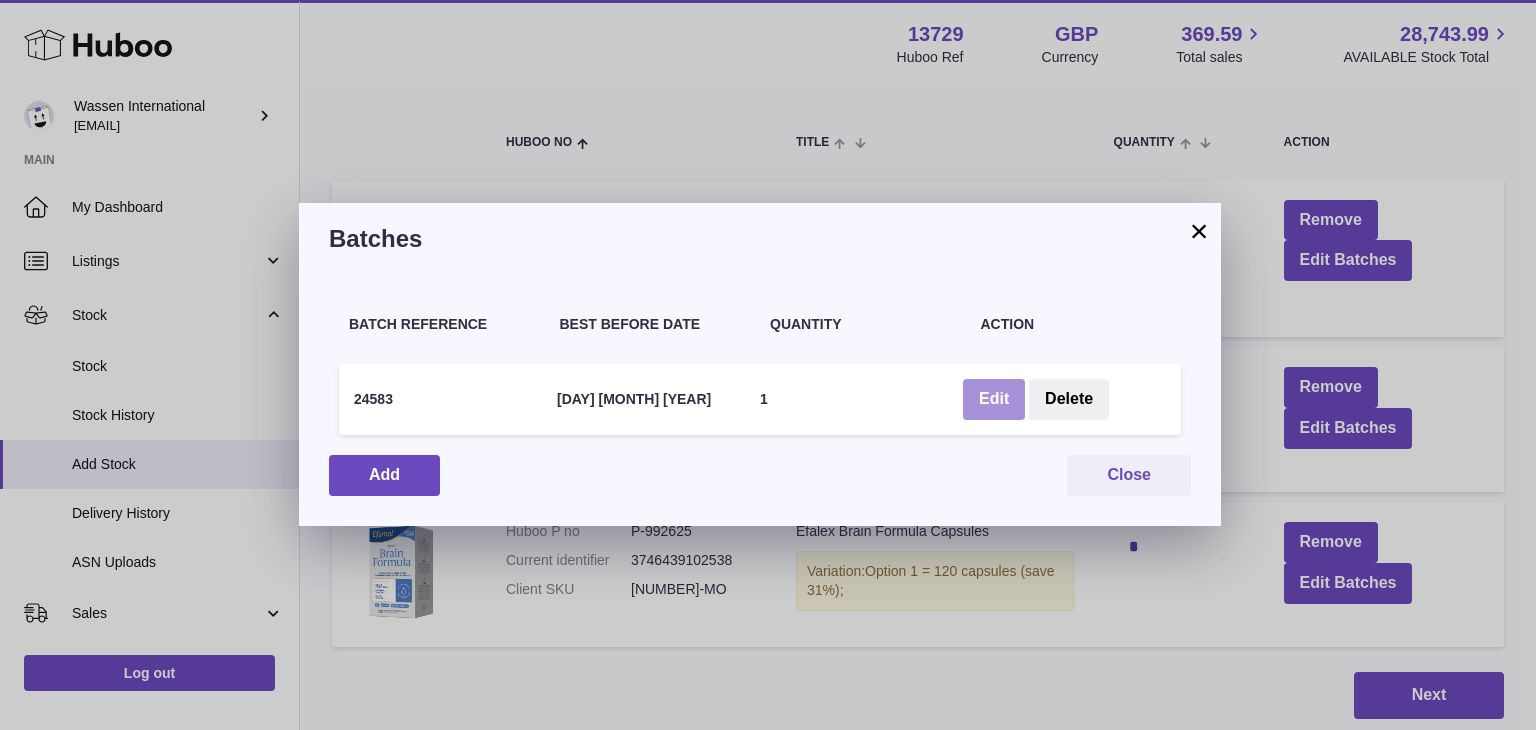 click on "Edit" at bounding box center (994, 399) 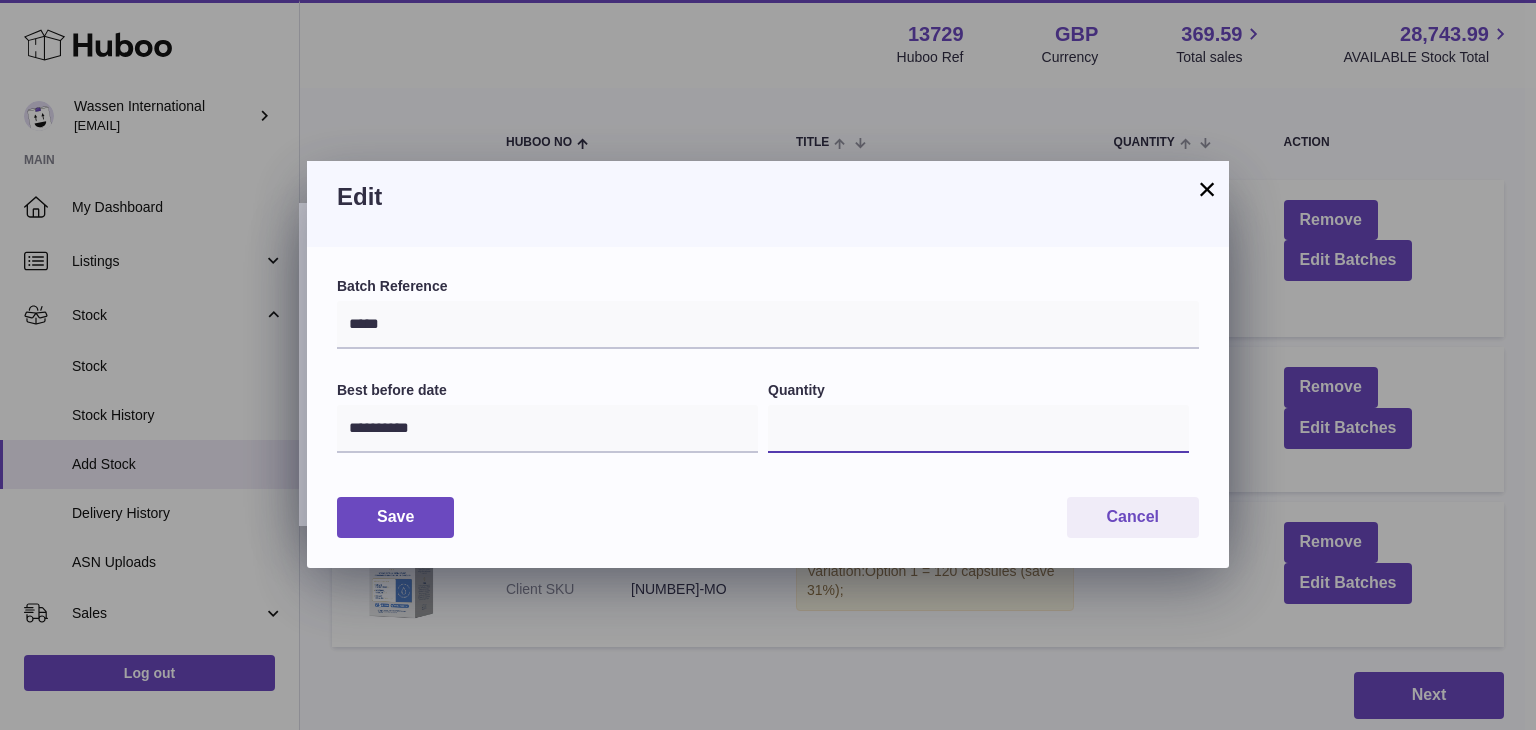drag, startPoint x: 794, startPoint y: 429, endPoint x: 752, endPoint y: 433, distance: 42.190044 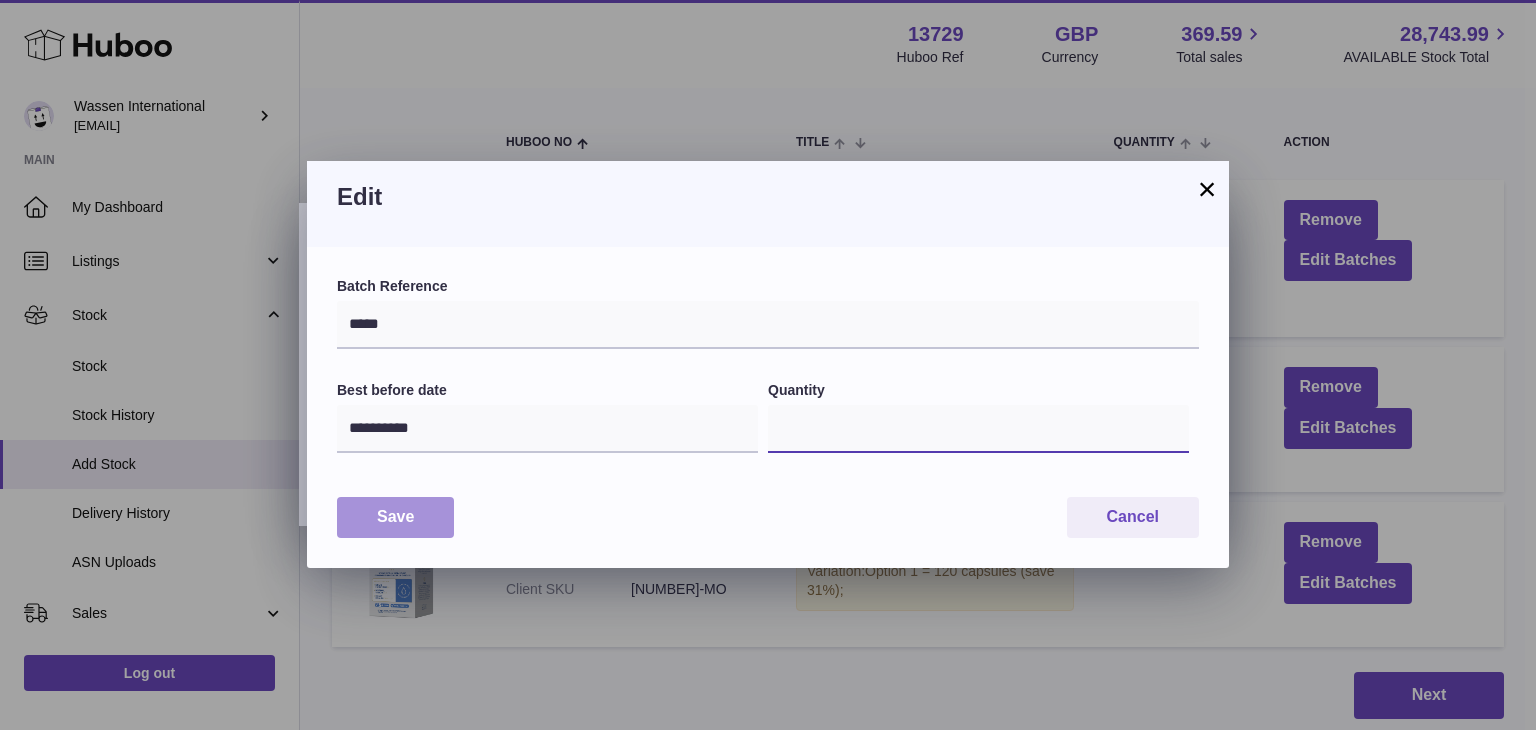 type on "**" 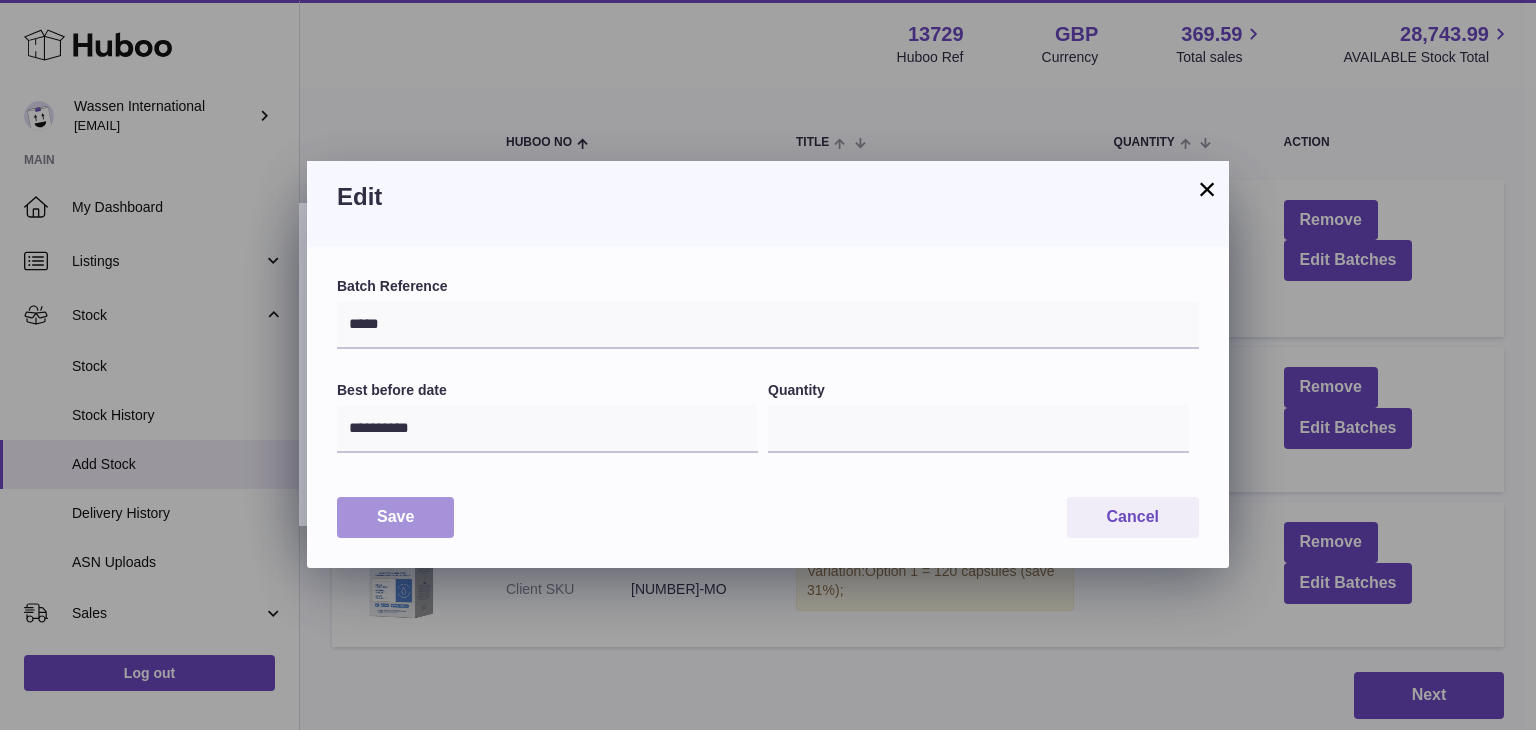click on "Save" at bounding box center [395, 517] 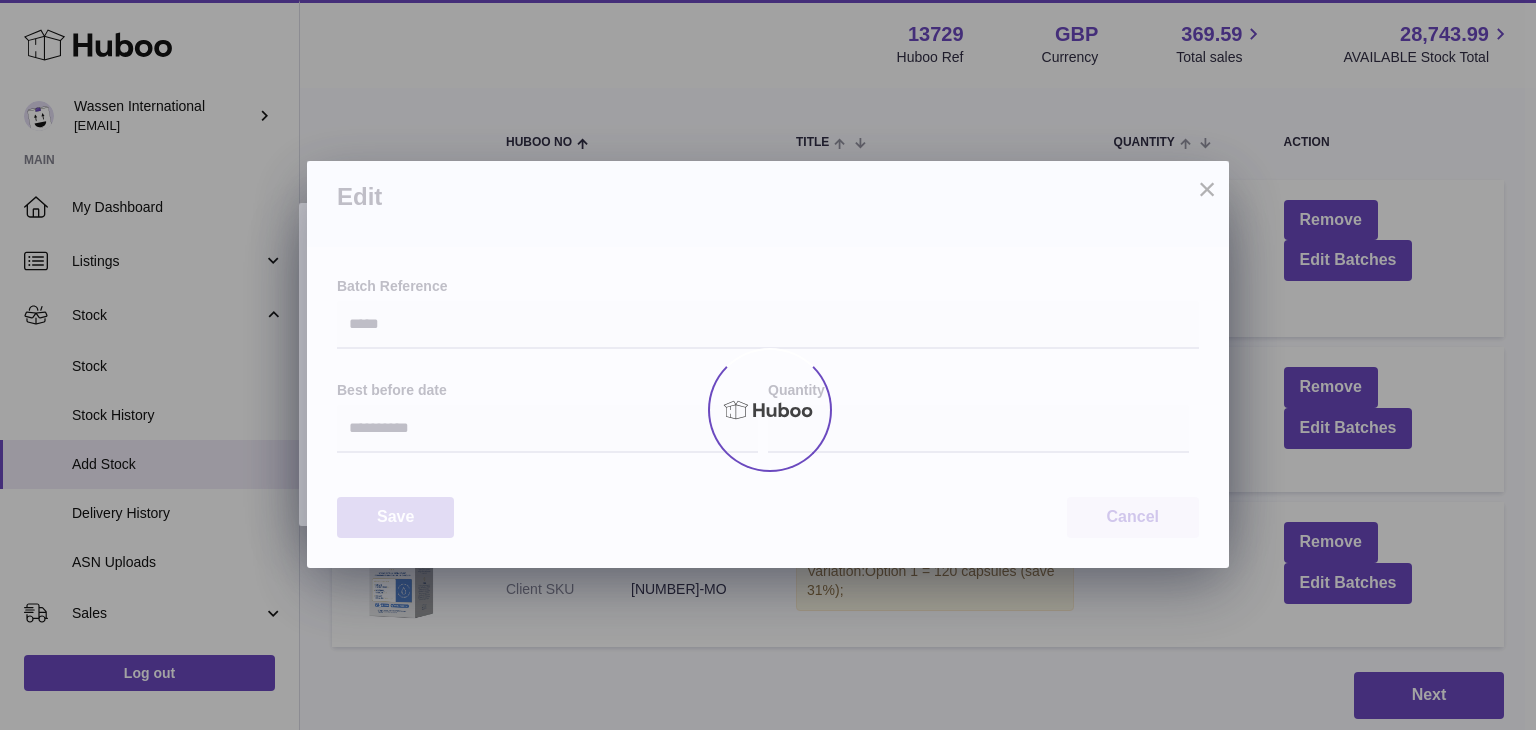 type on "**" 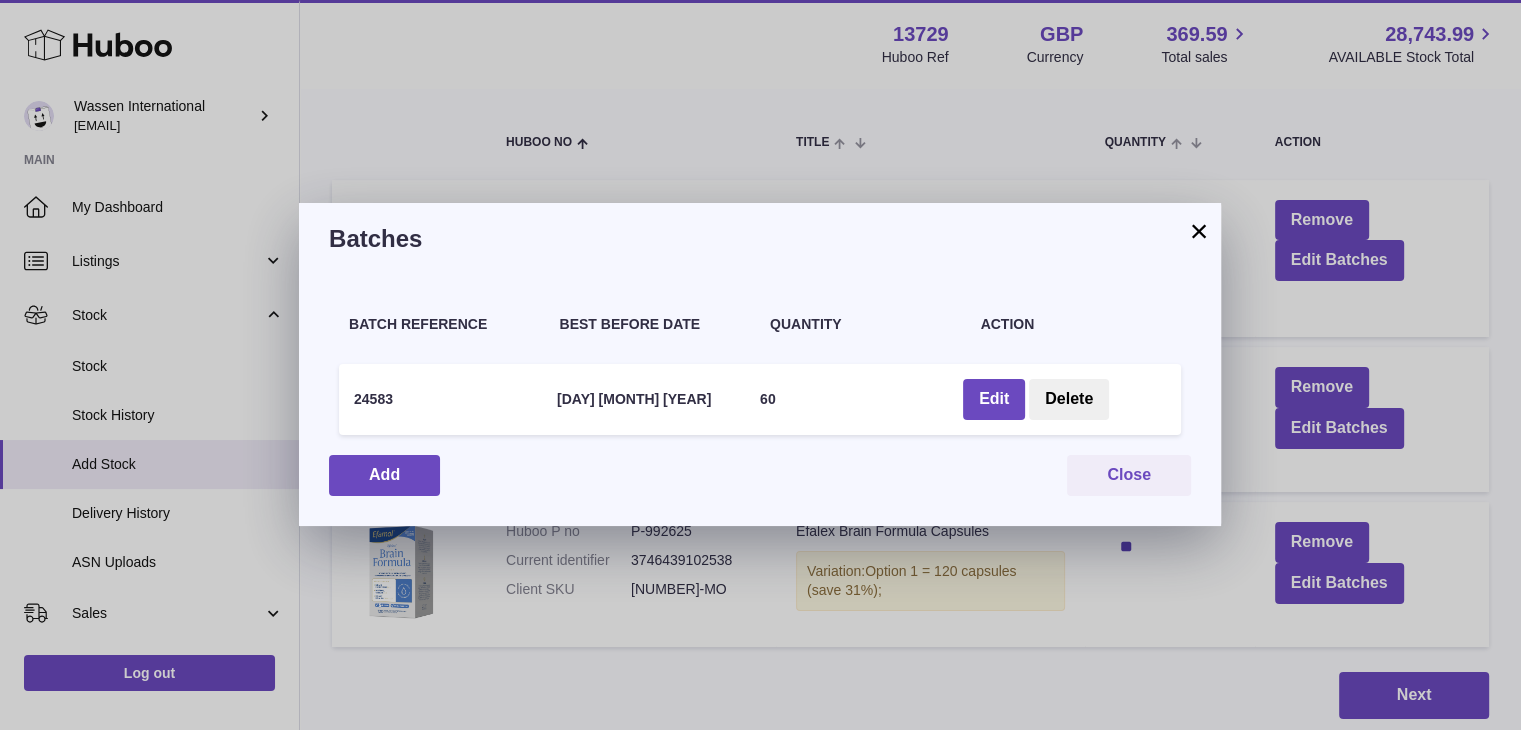 click on "×" at bounding box center (1199, 231) 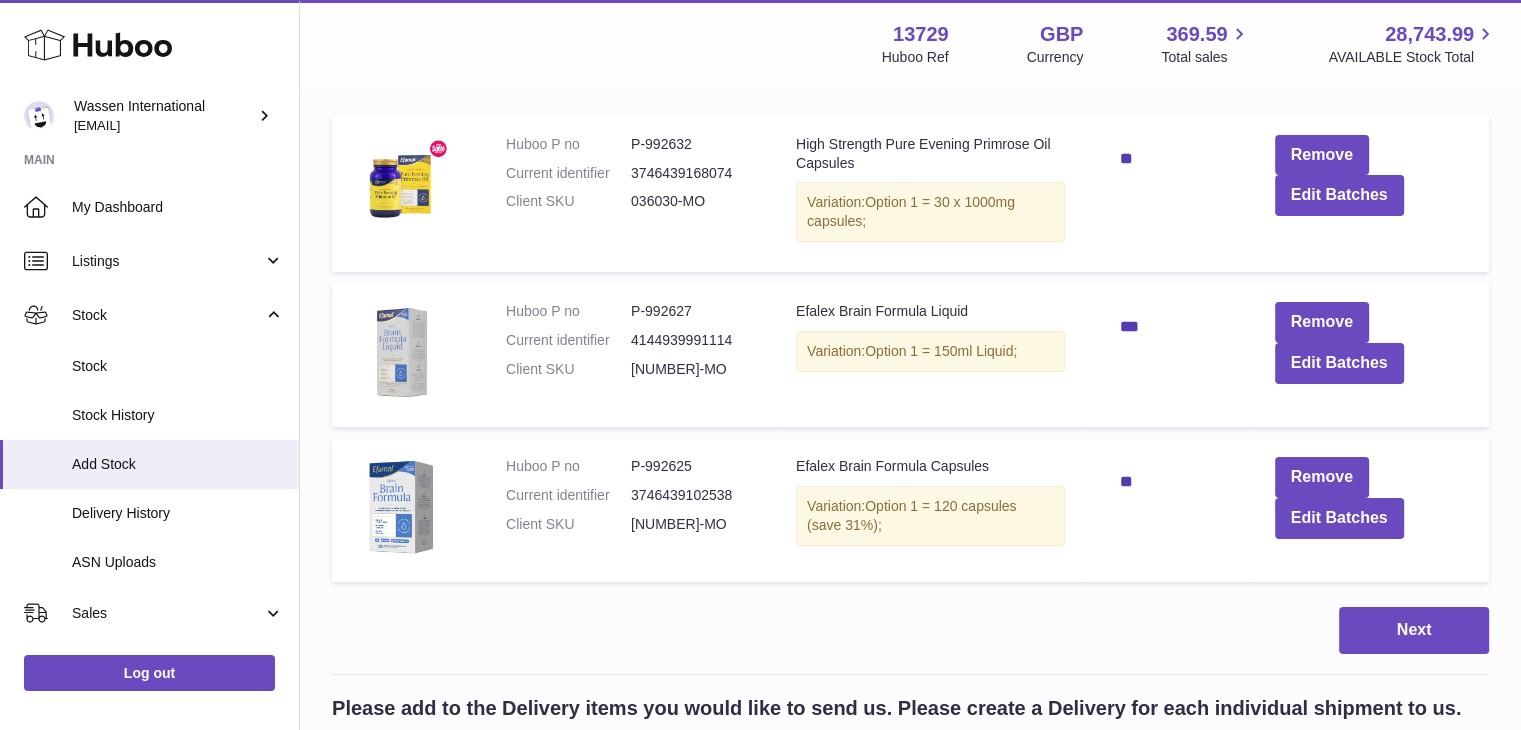 scroll, scrollTop: 300, scrollLeft: 0, axis: vertical 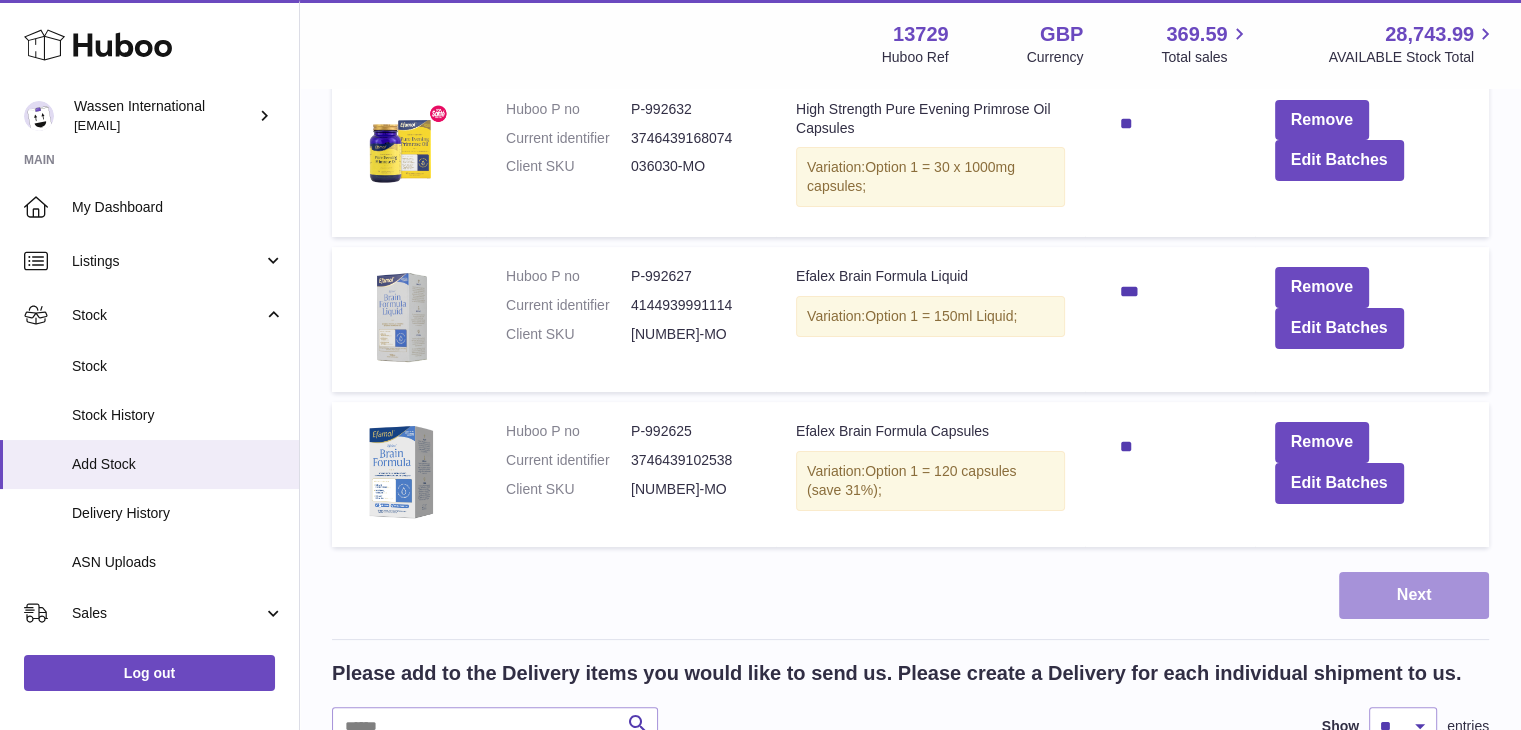 click on "Next" at bounding box center [1414, 595] 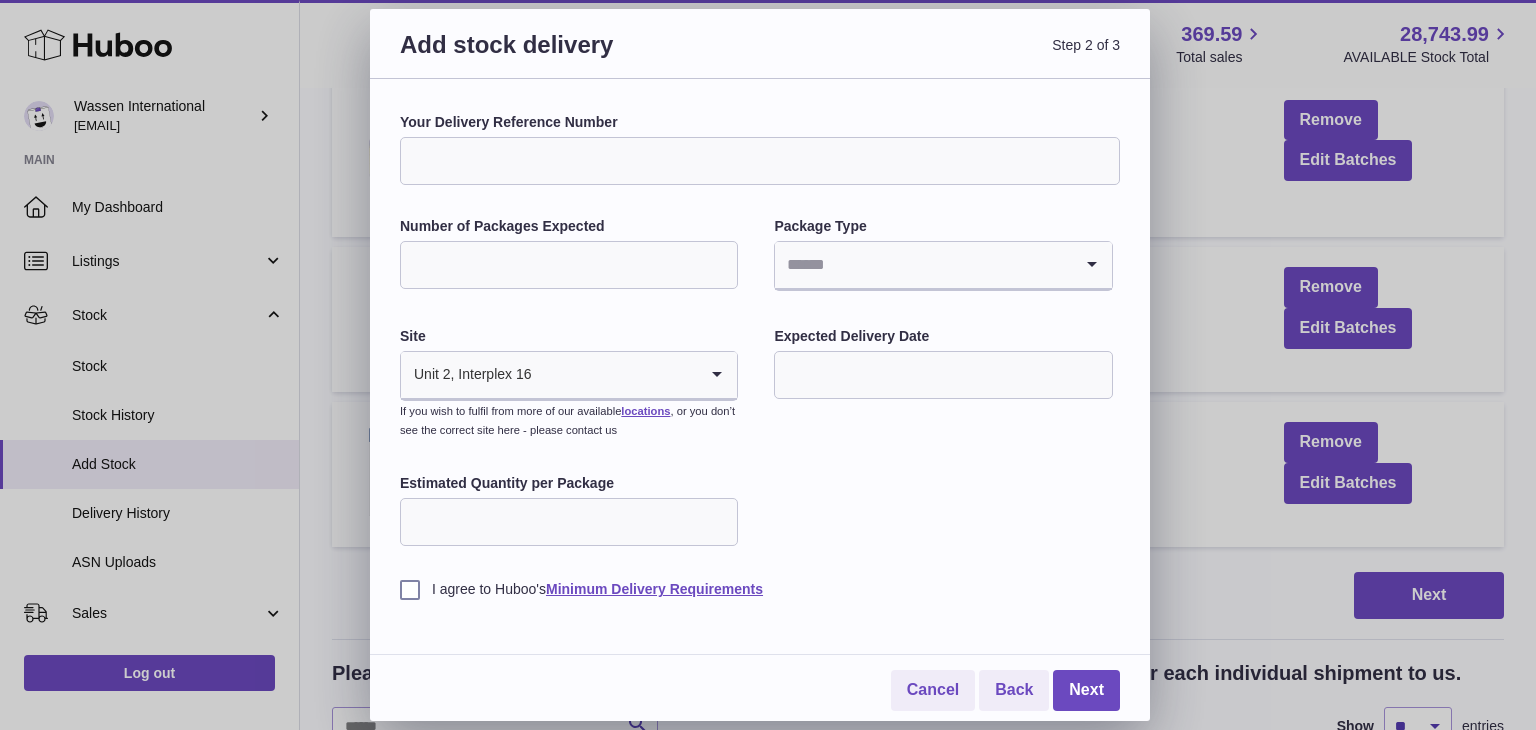 click on "Your Delivery Reference Number" at bounding box center [760, 161] 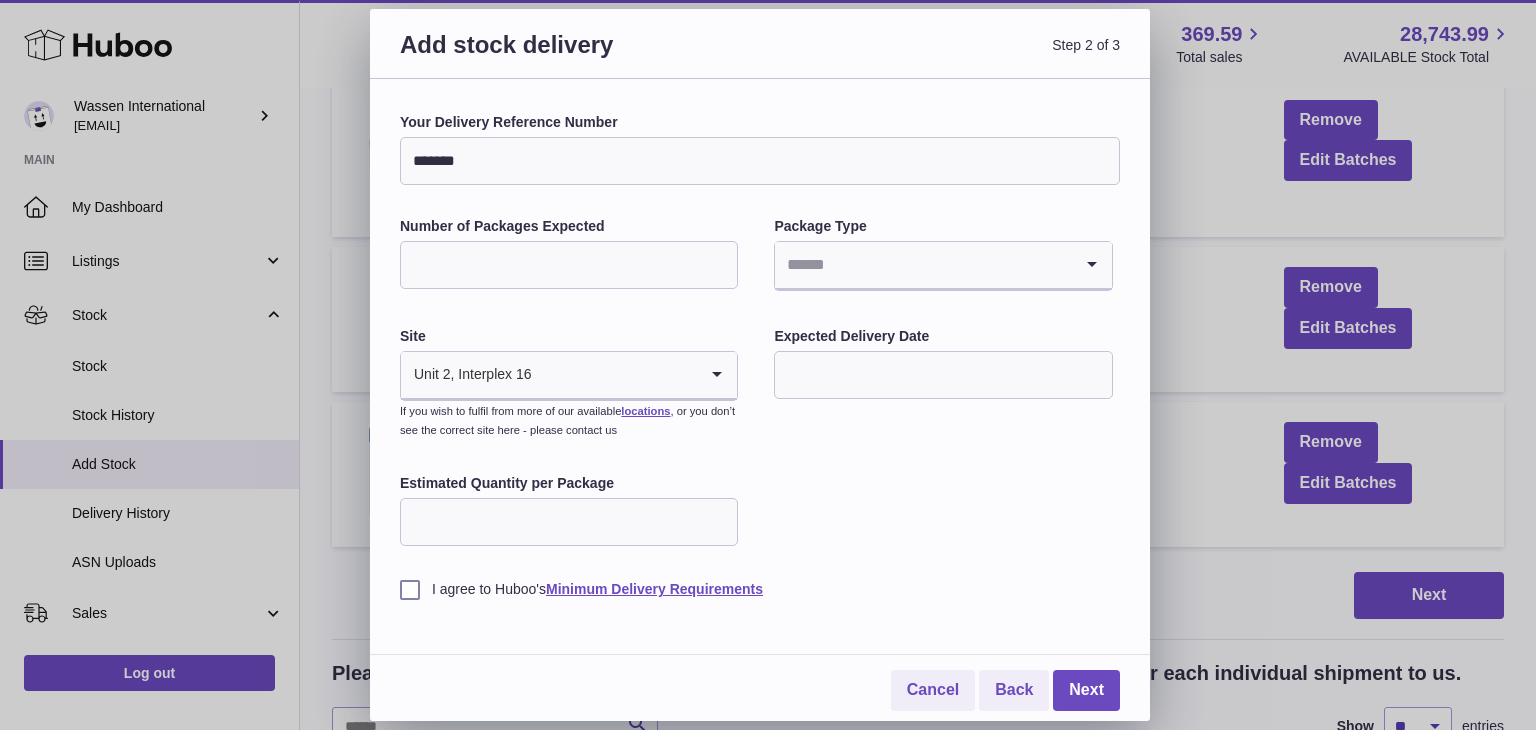 type on "******" 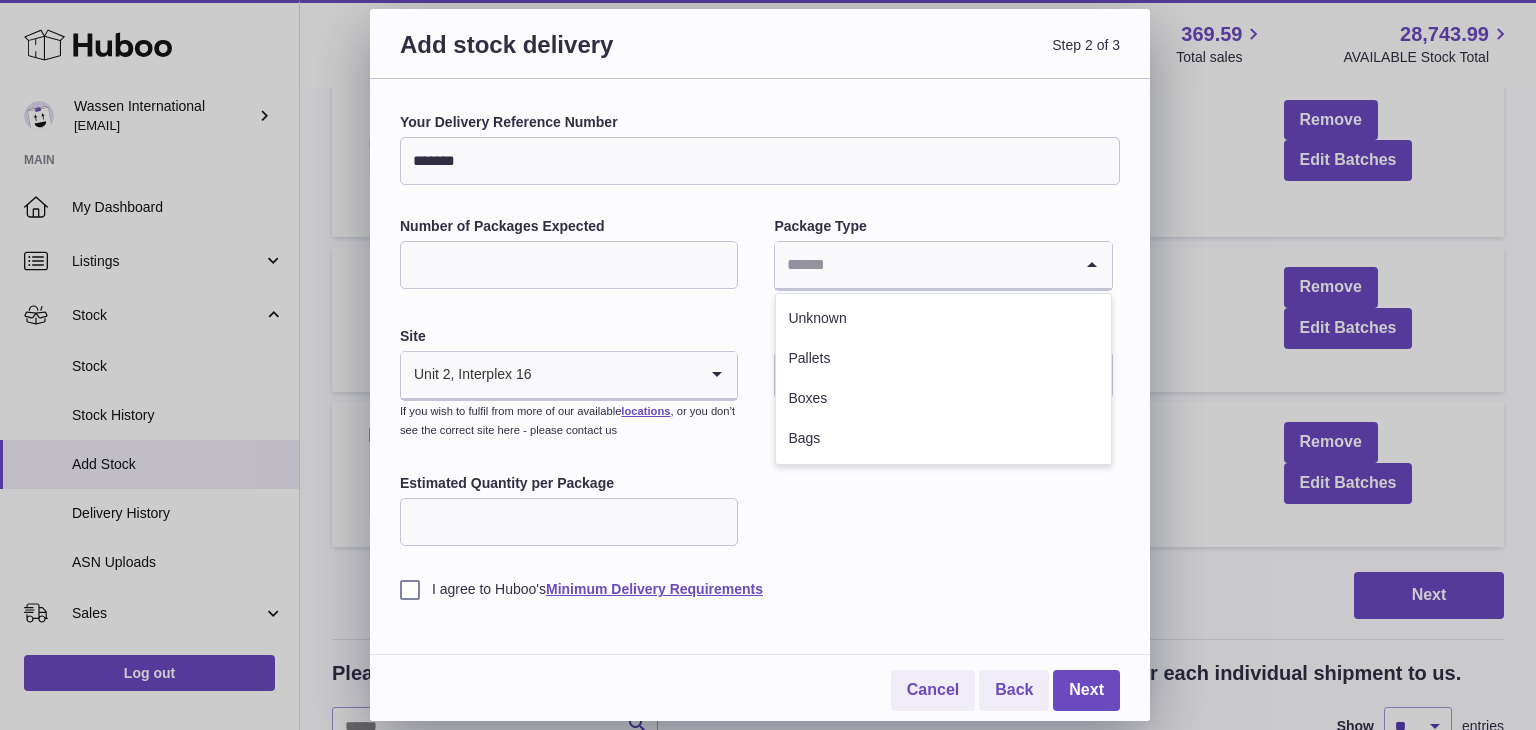click at bounding box center [923, 265] 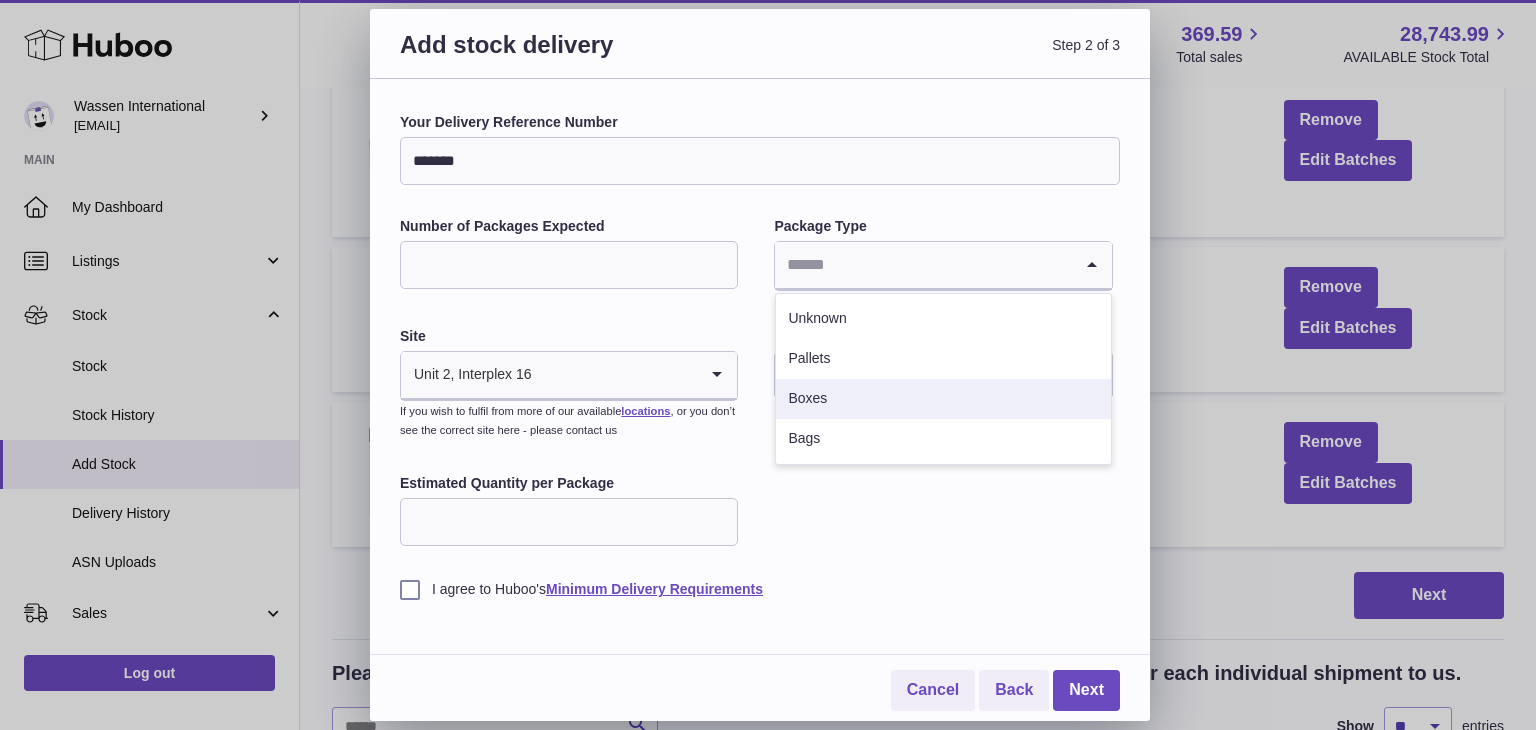 click on "Boxes" at bounding box center (943, 399) 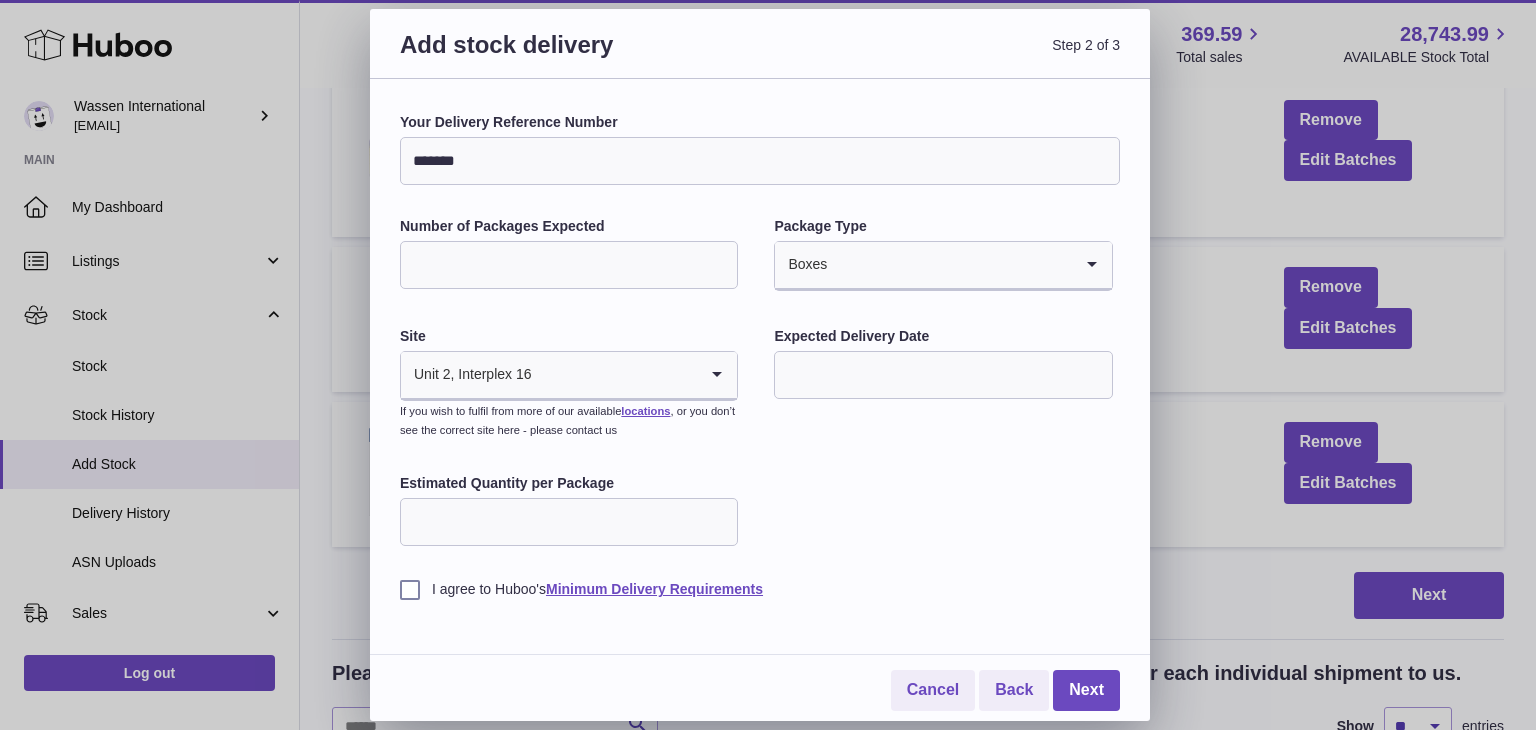 click at bounding box center (943, 375) 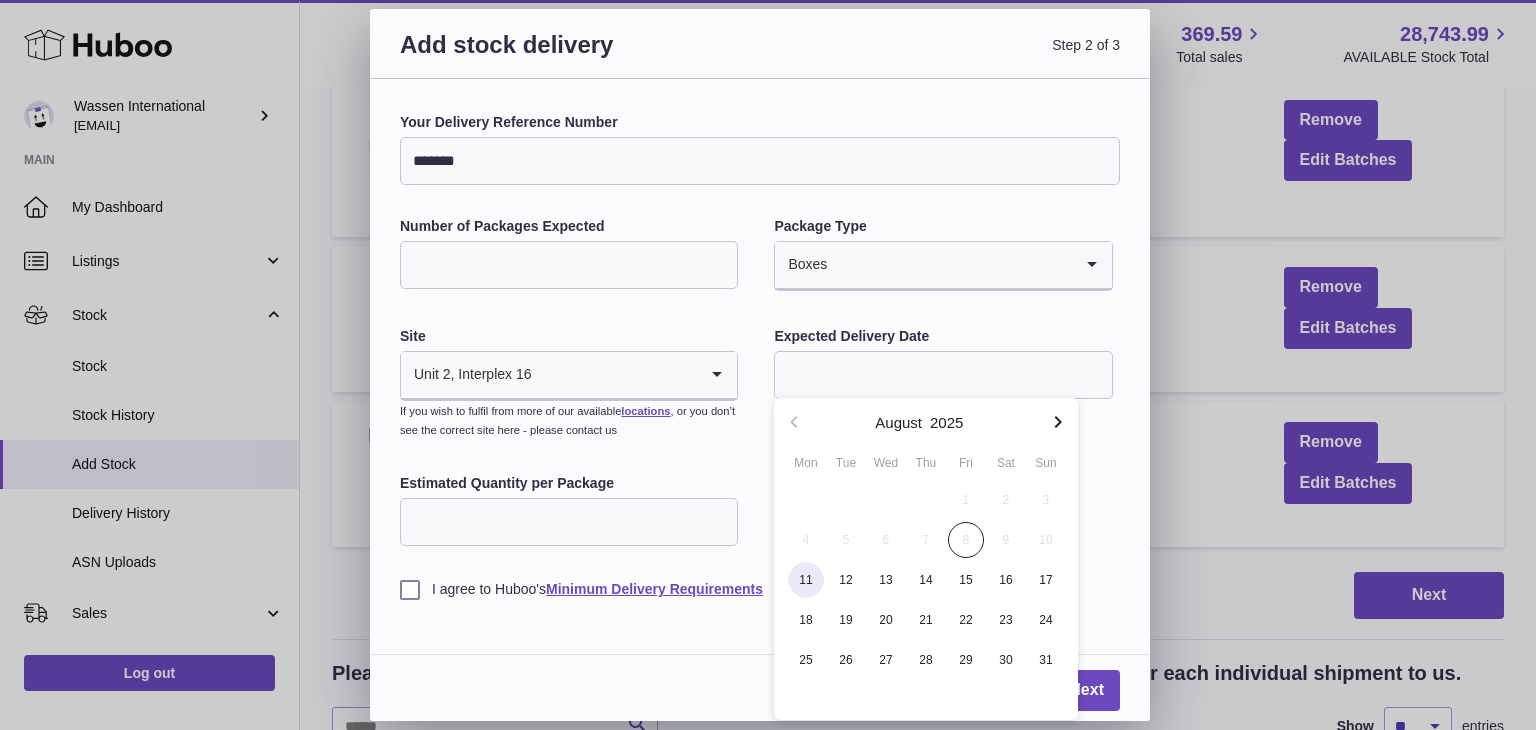 click on "11" at bounding box center [806, 580] 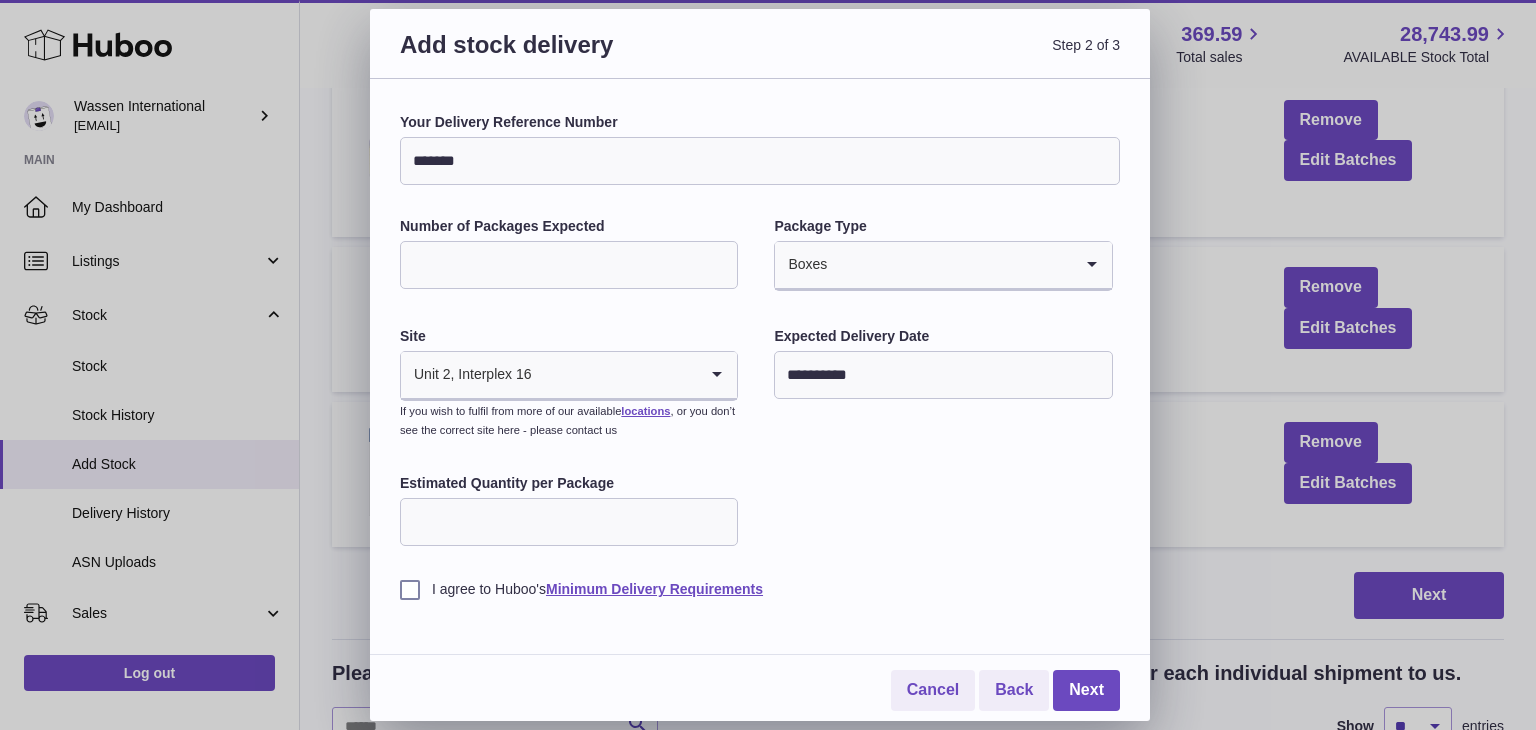 click on "Estimated Quantity per Package" at bounding box center (569, 522) 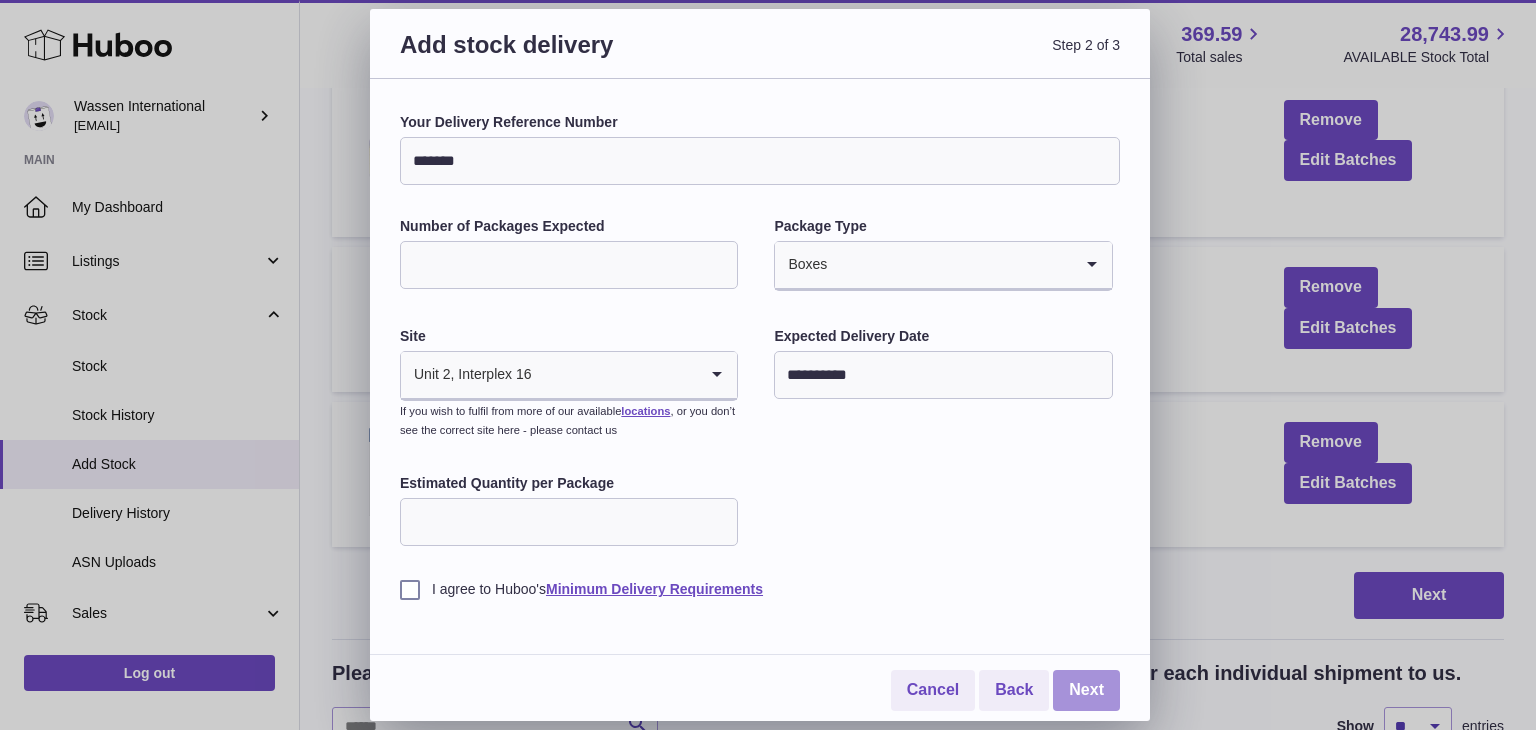 type on "**" 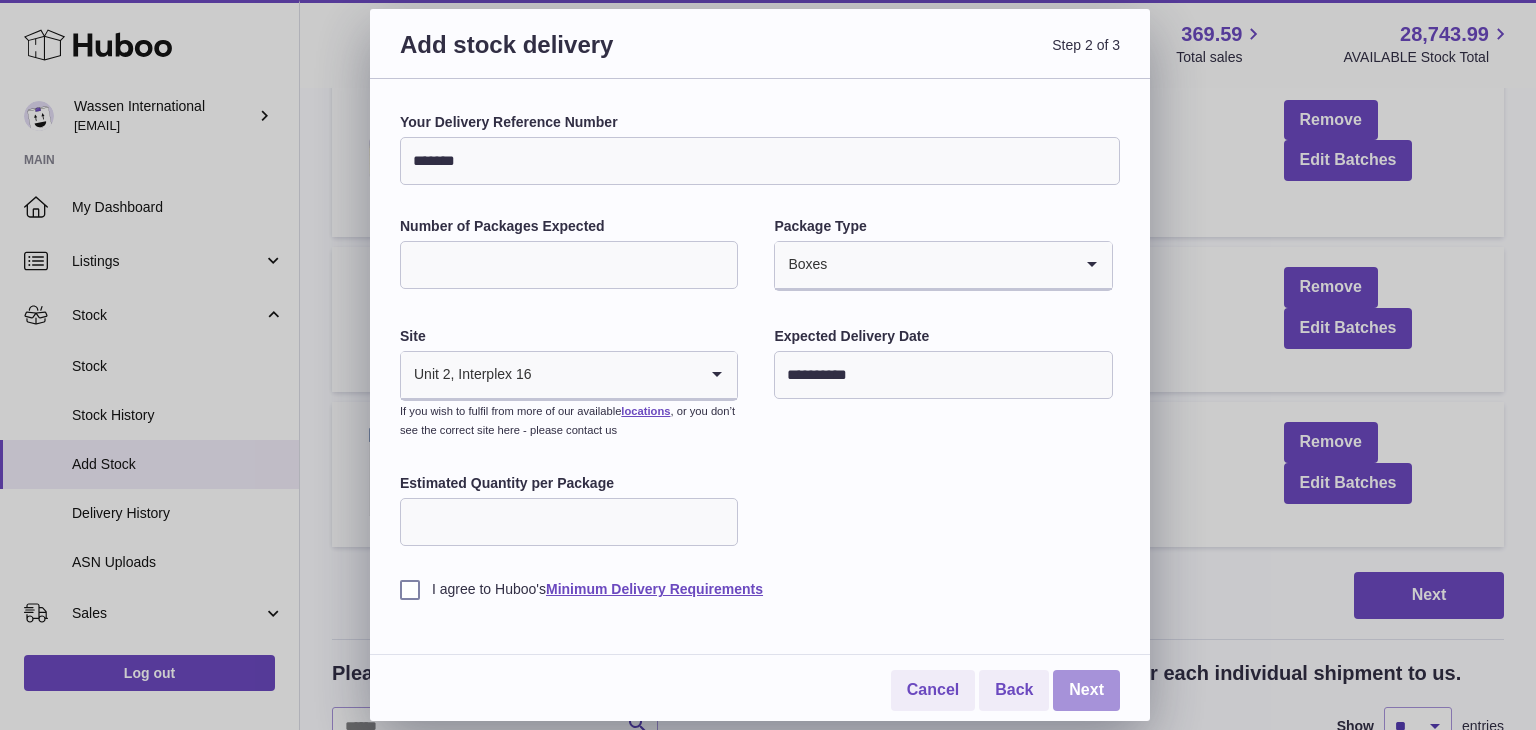 click on "Next" at bounding box center [1086, 690] 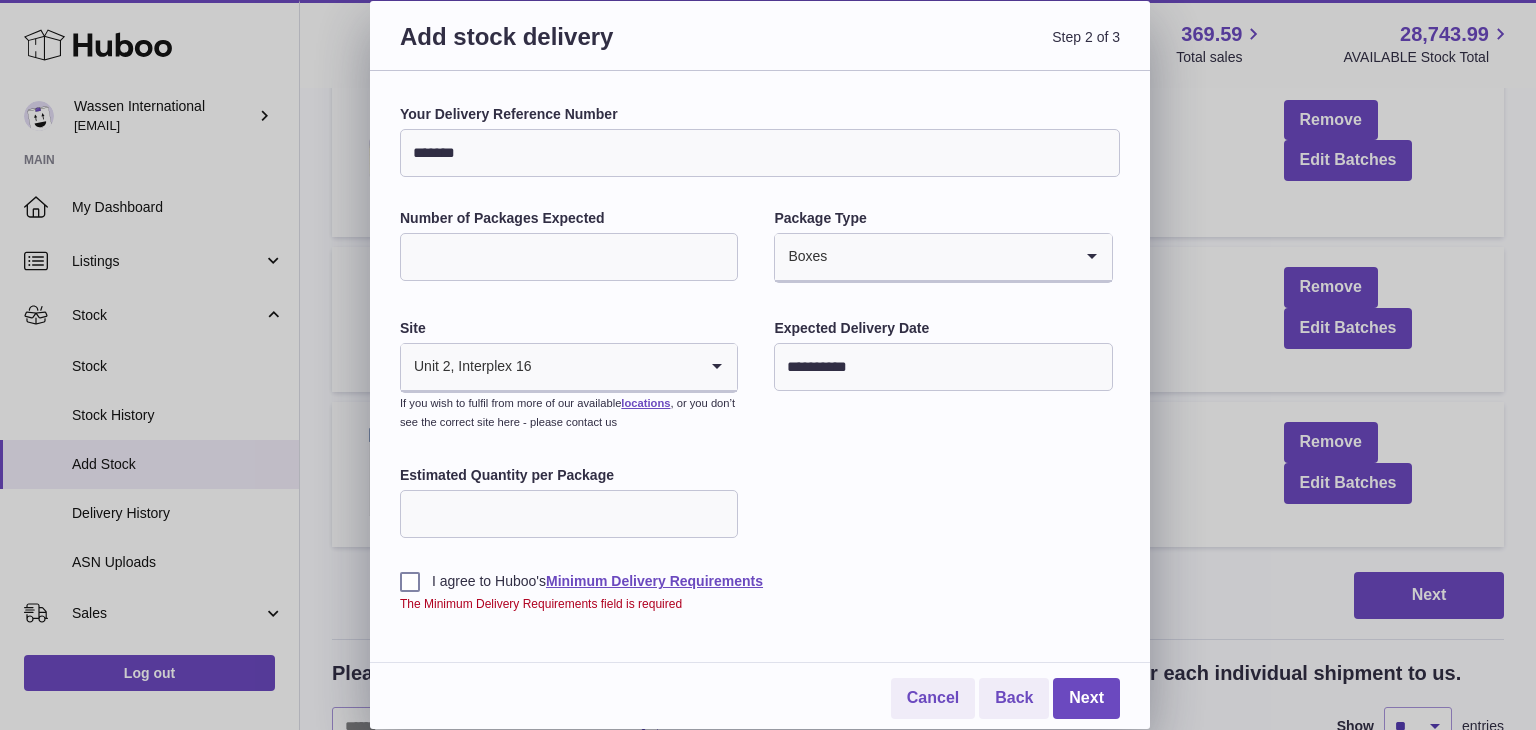 click on "I agree to Huboo's
Minimum Delivery Requirements" at bounding box center (760, 581) 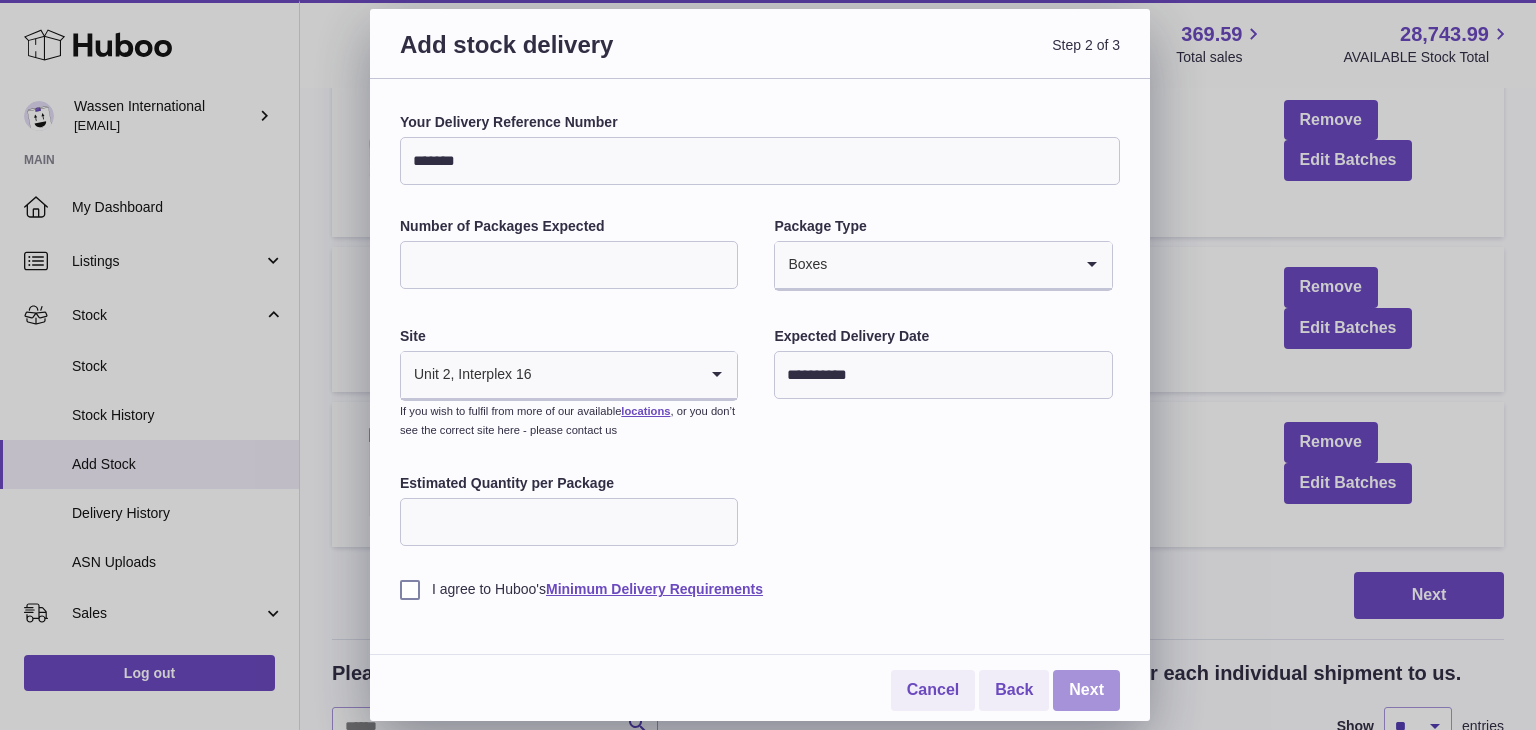 click on "Next" at bounding box center [1086, 690] 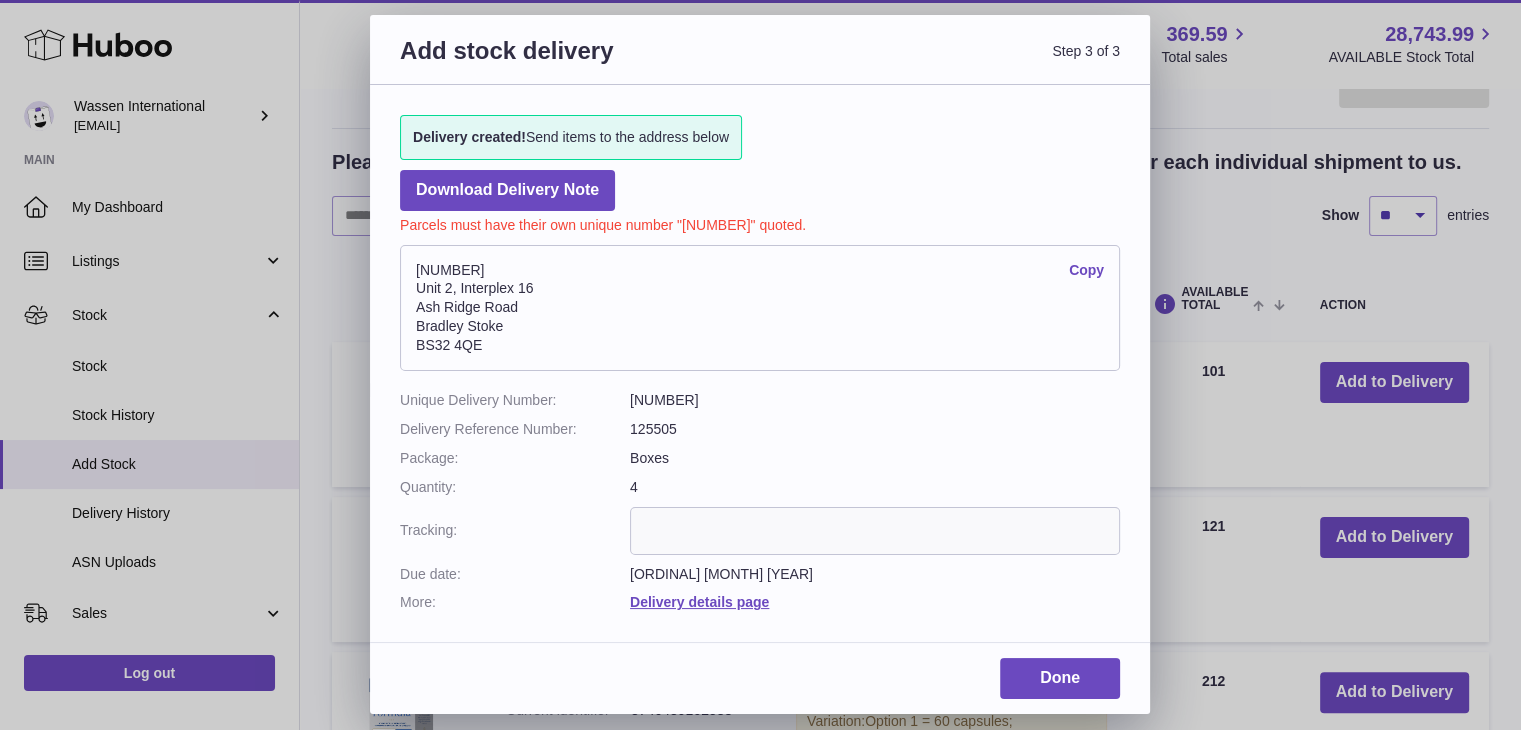 drag, startPoint x: 488, startPoint y: 344, endPoint x: 397, endPoint y: 269, distance: 117.923706 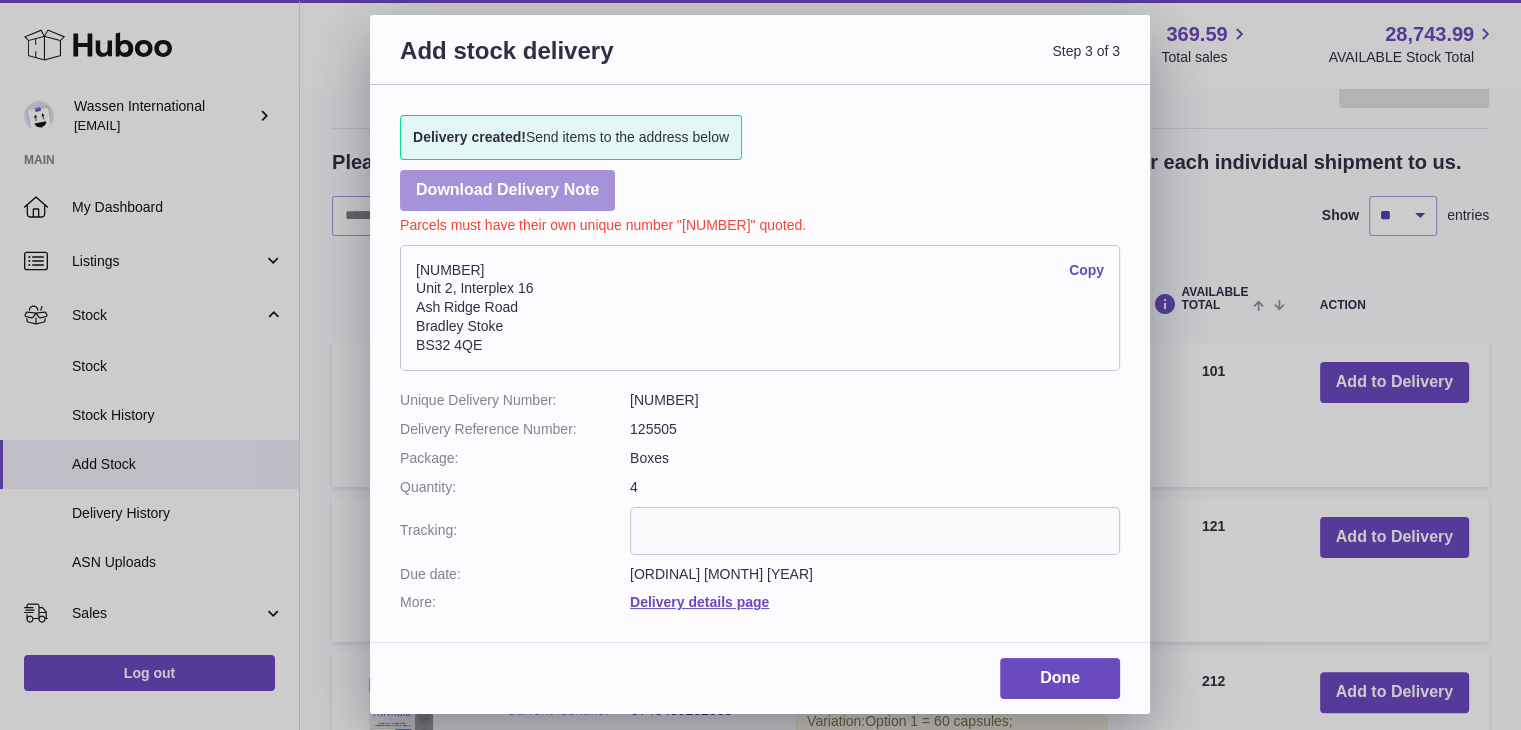 click on "Download Delivery Note" at bounding box center [507, 190] 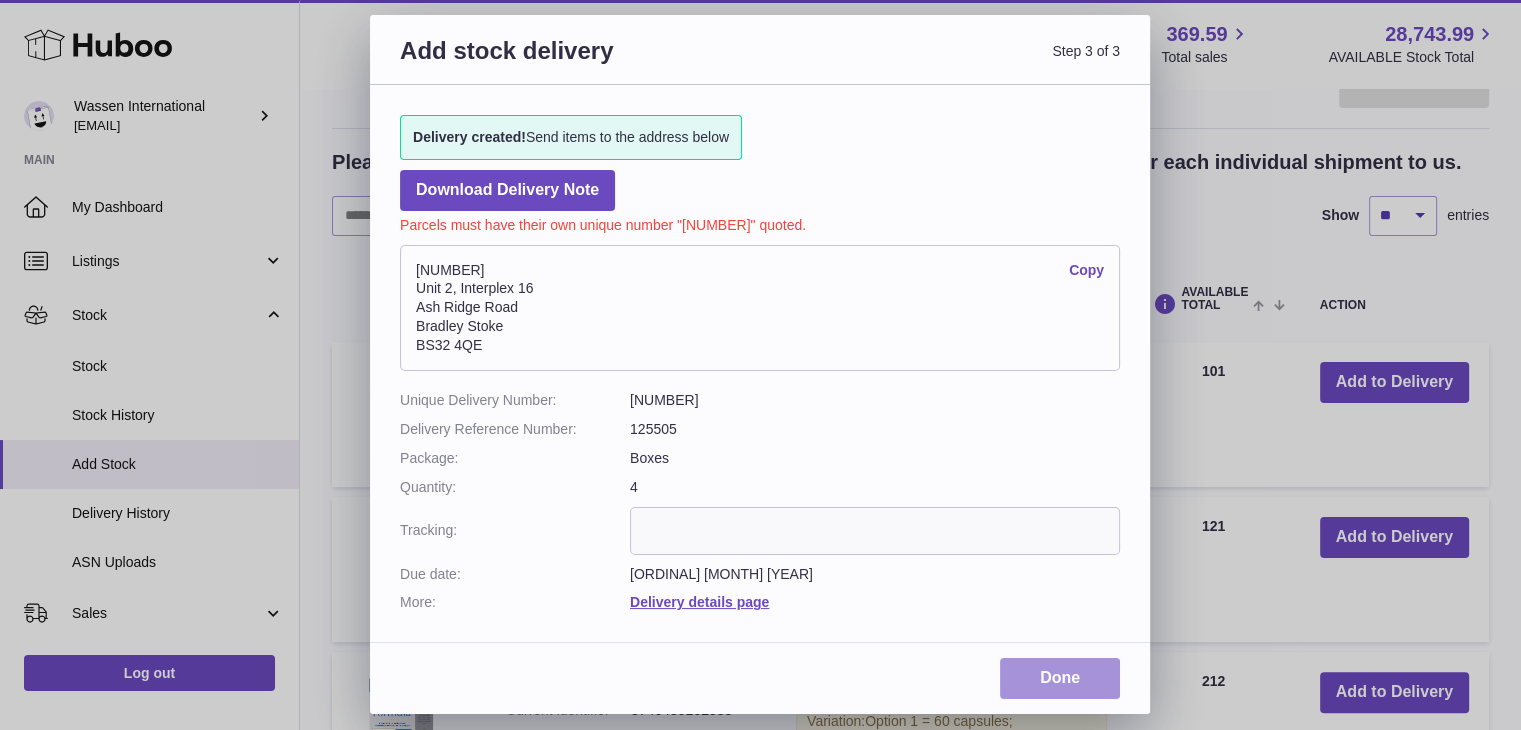 click on "Done" at bounding box center [1060, 678] 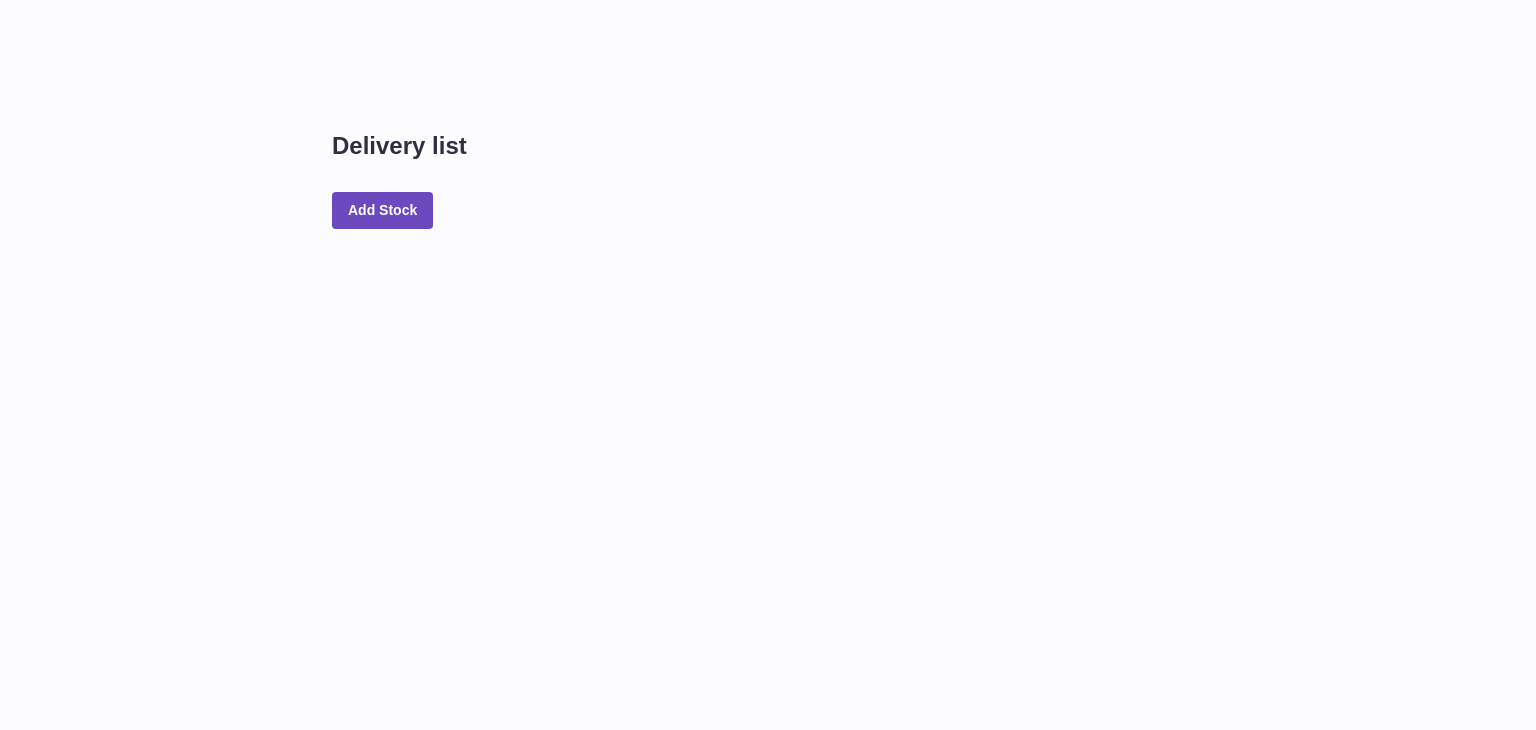 scroll, scrollTop: 0, scrollLeft: 0, axis: both 